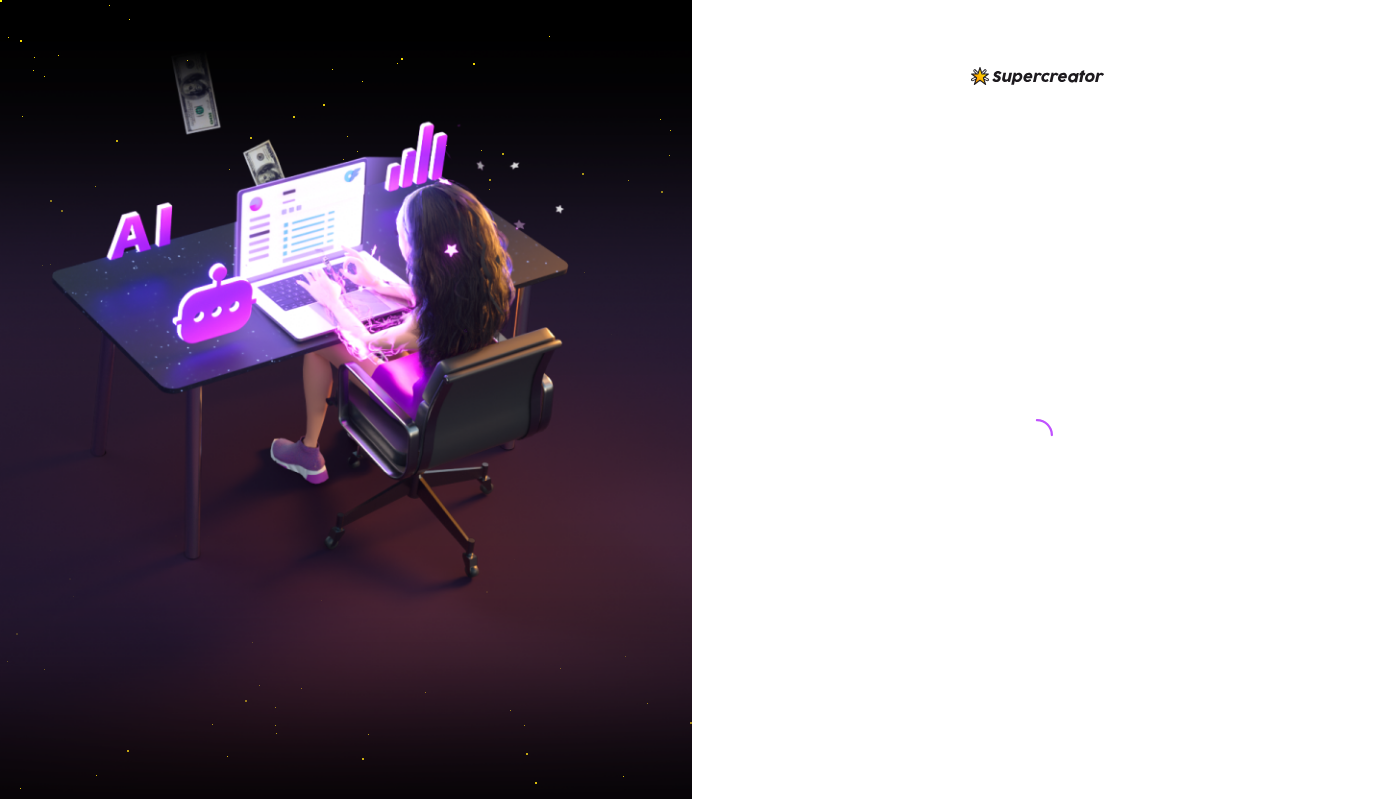 scroll, scrollTop: 0, scrollLeft: 0, axis: both 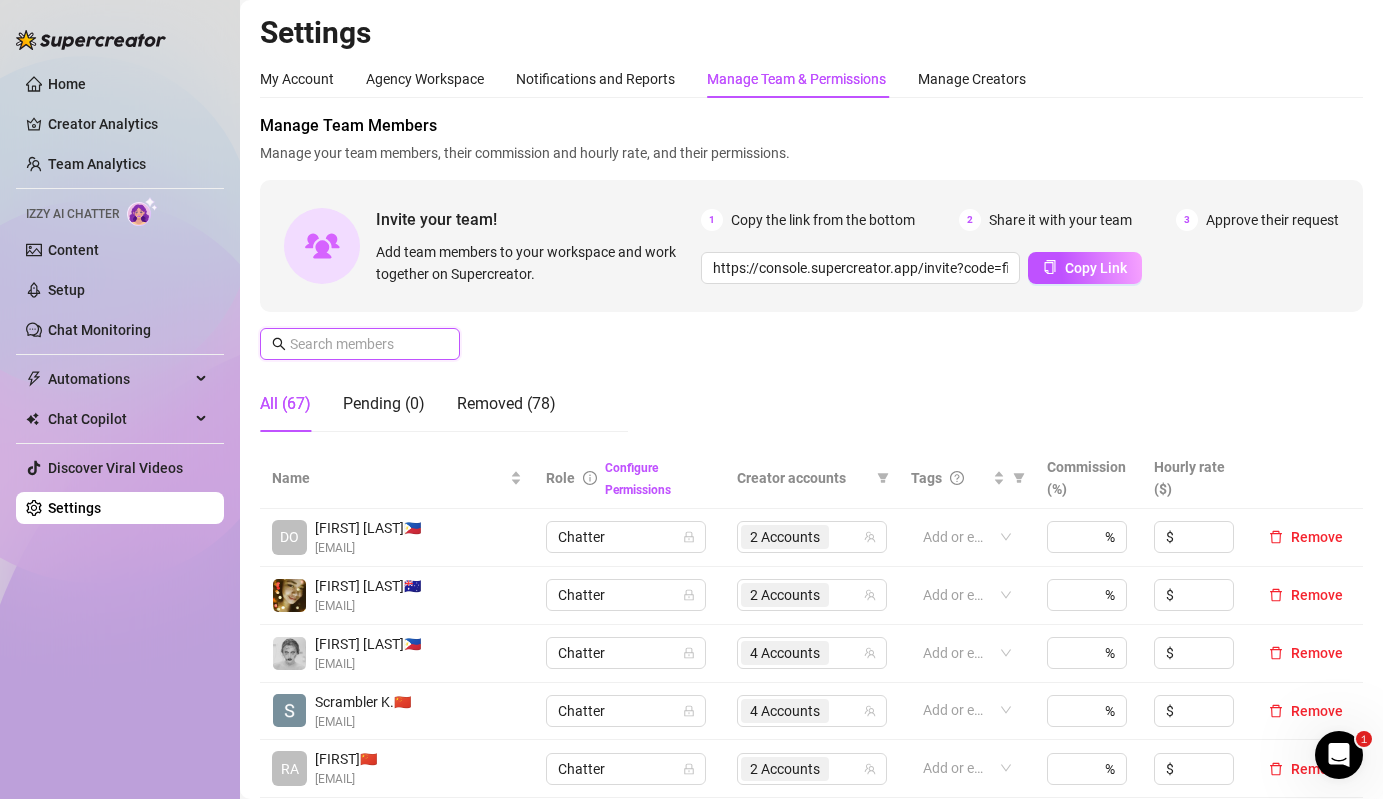 click at bounding box center [361, 344] 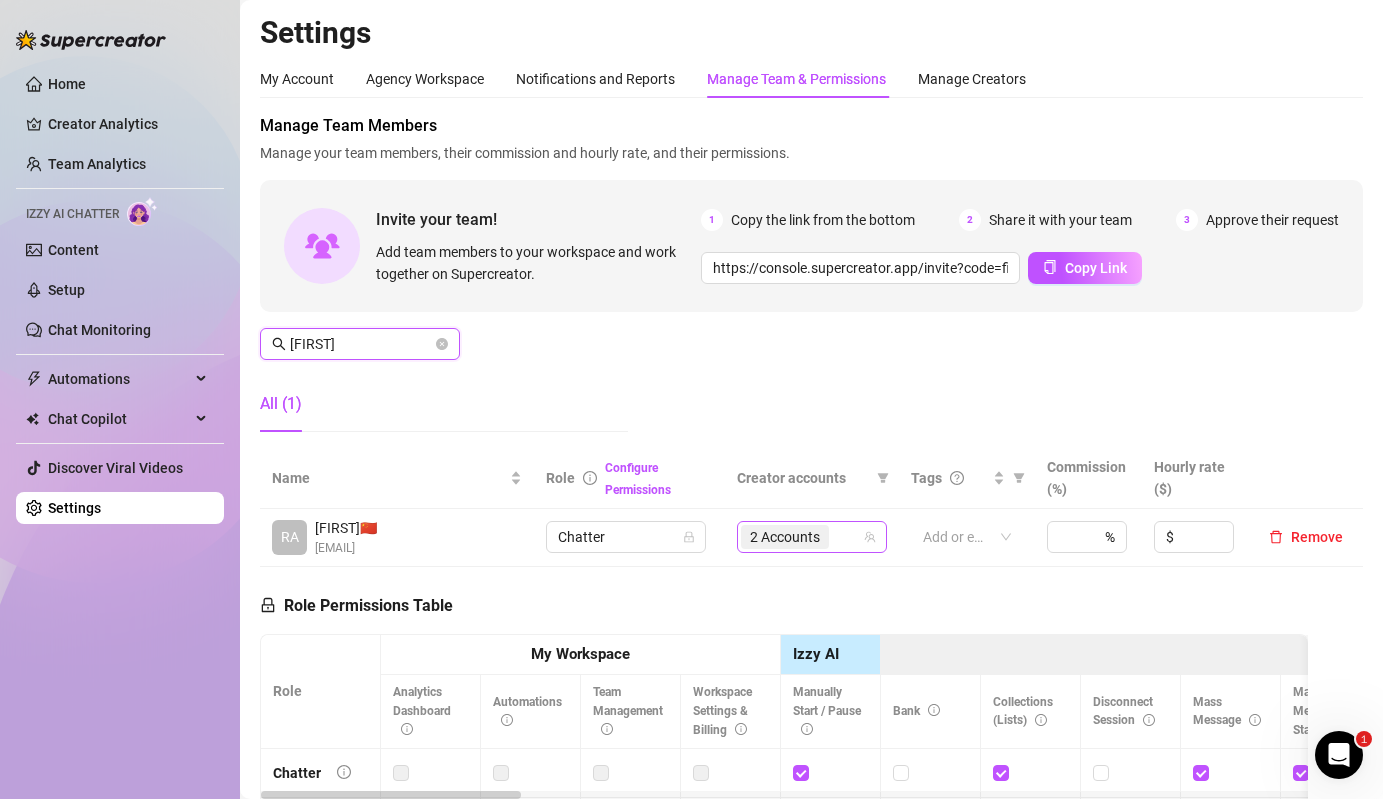 click on "2 Accounts" at bounding box center [785, 537] 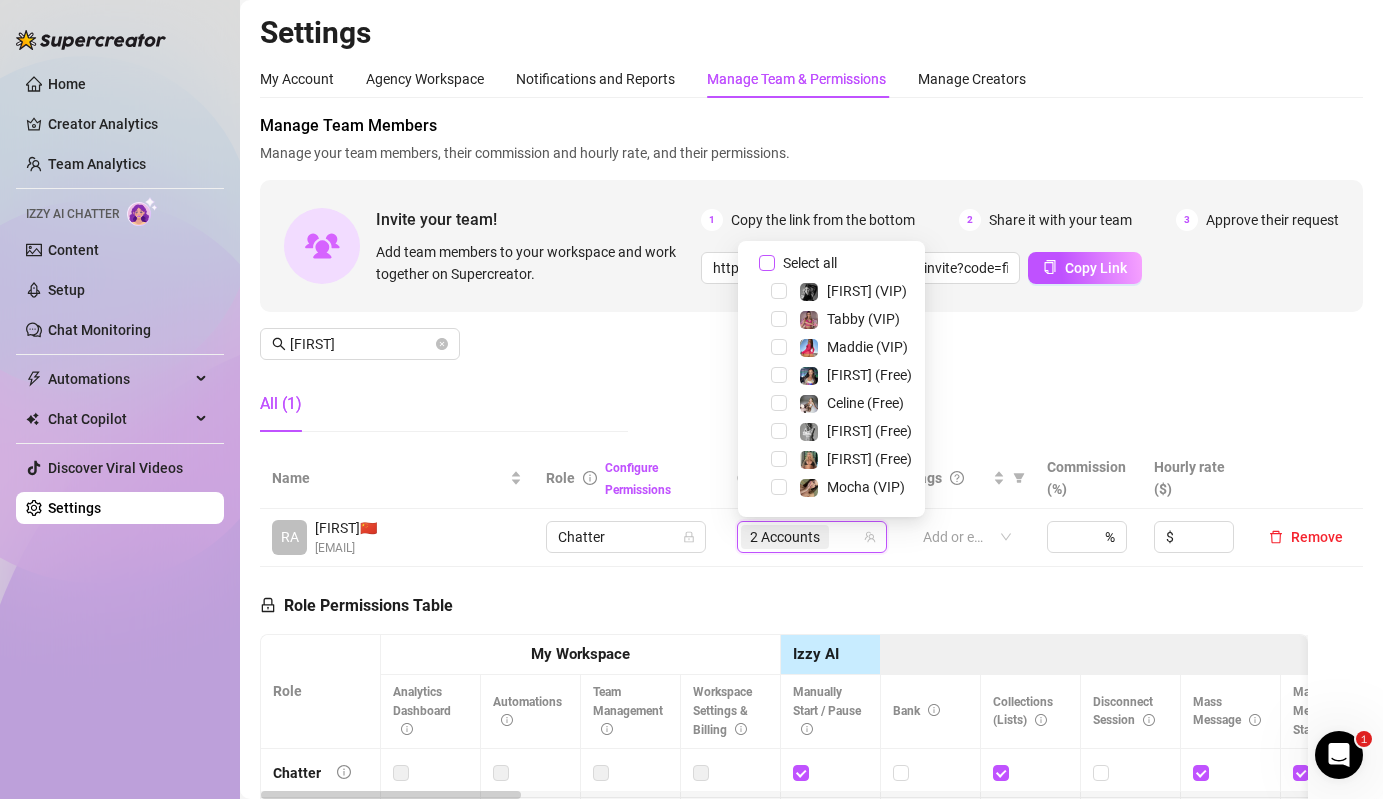 click on "Select all" at bounding box center (810, 263) 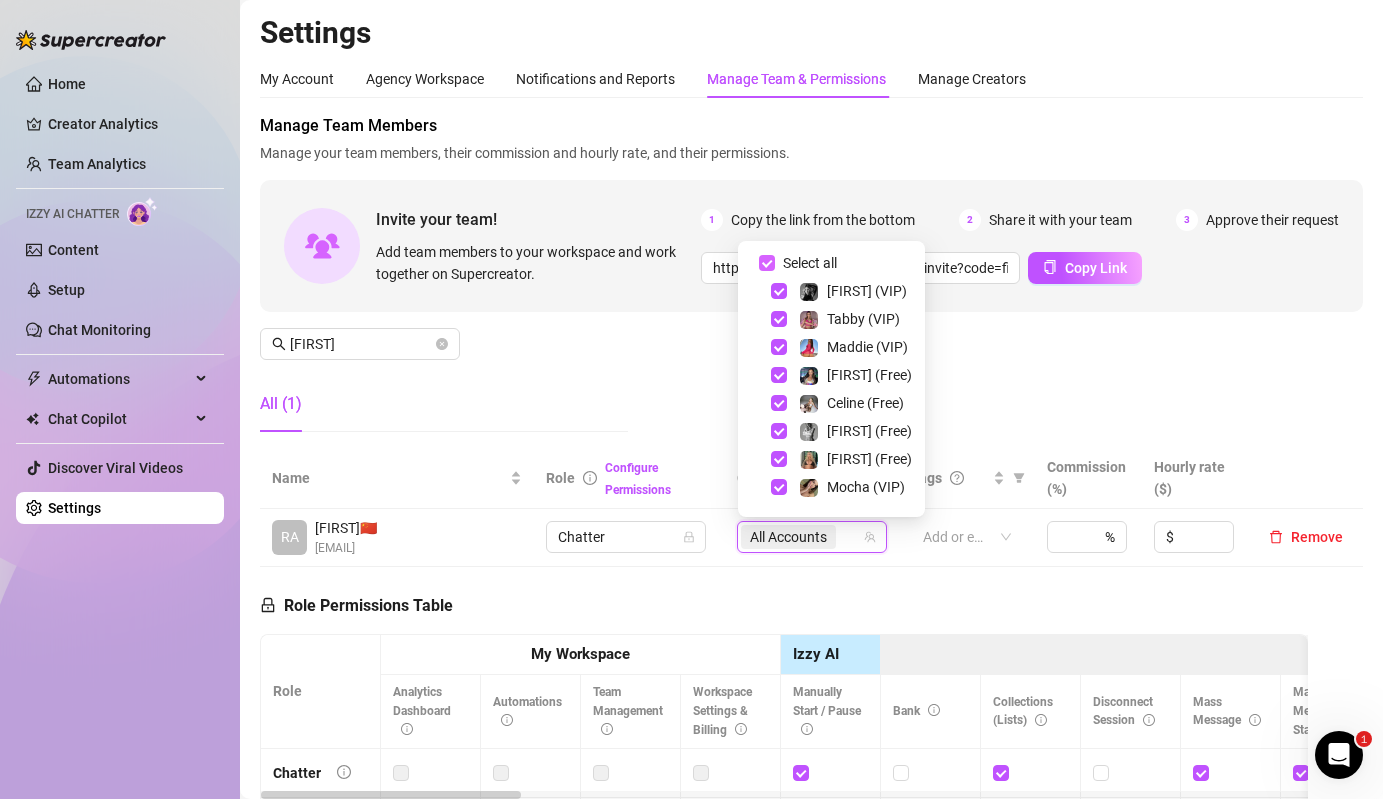 click on "Select all" at bounding box center (810, 263) 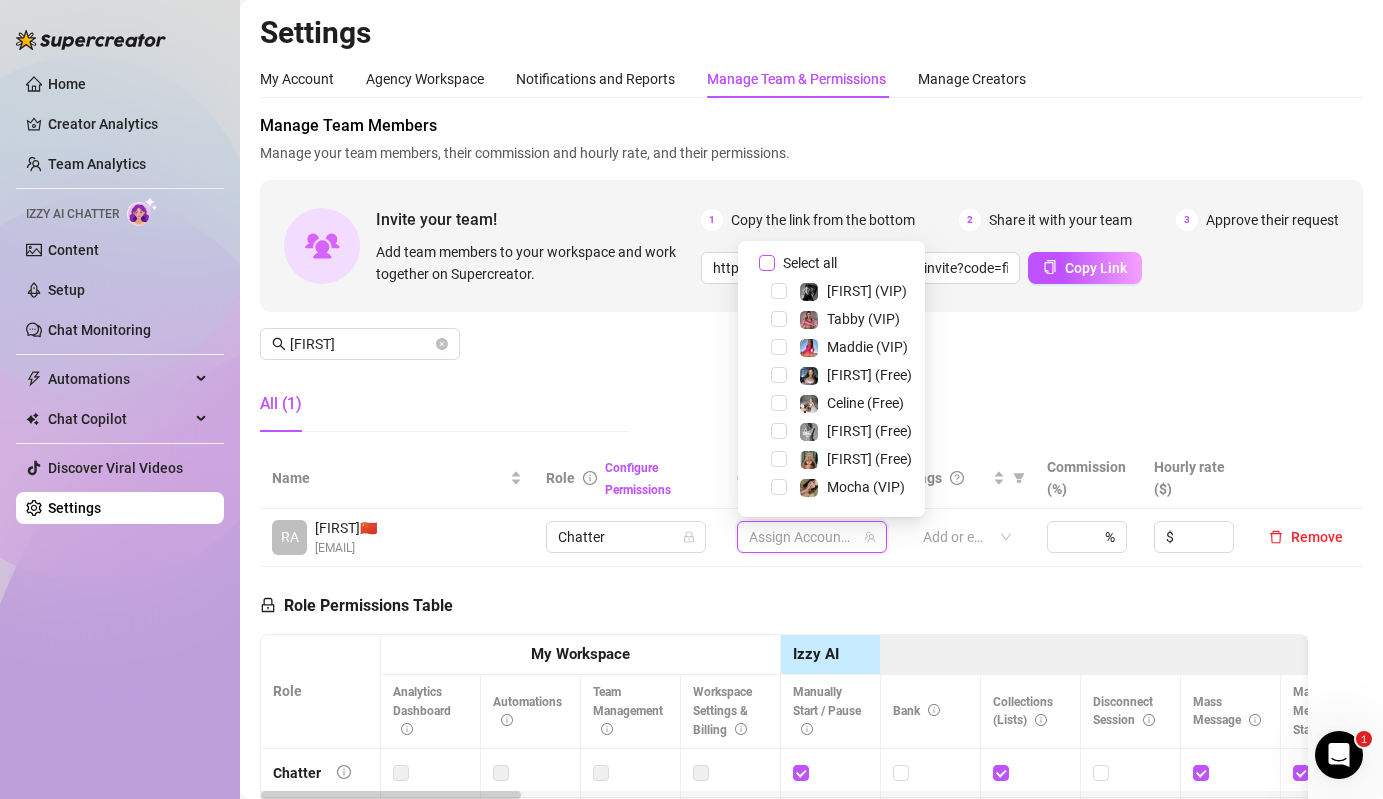 click on "Select all" at bounding box center (810, 263) 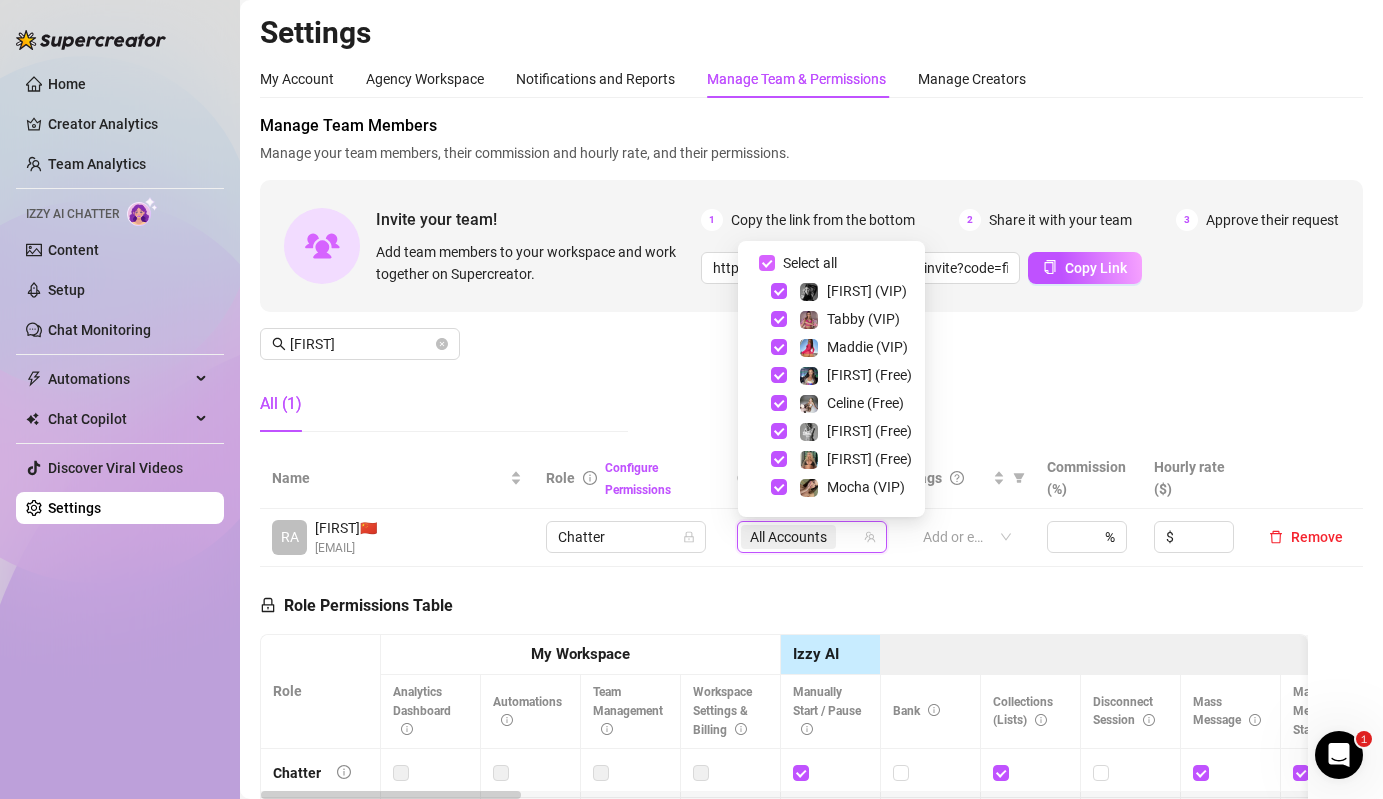 click on "Select all" at bounding box center [810, 263] 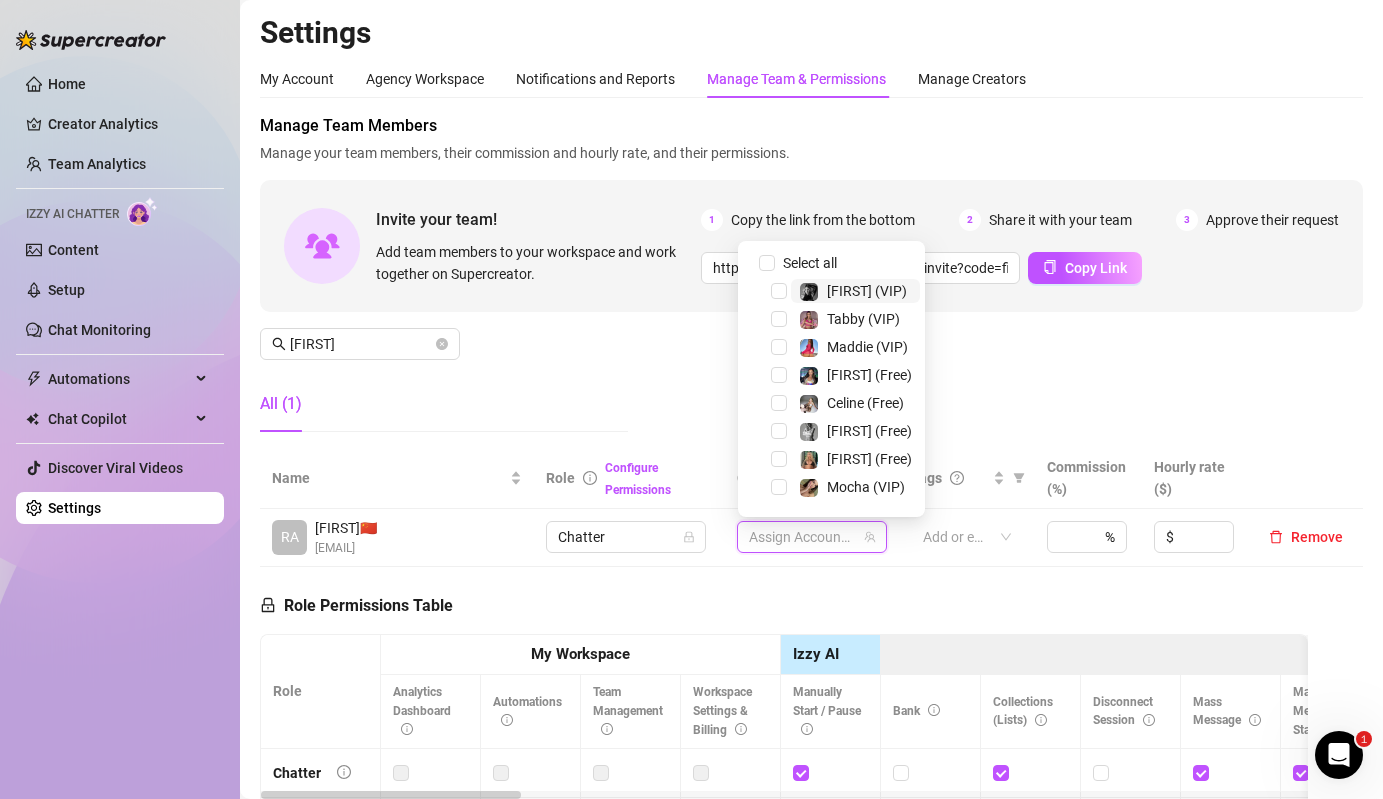 click on "[FIRST] (VIP)" at bounding box center (867, 291) 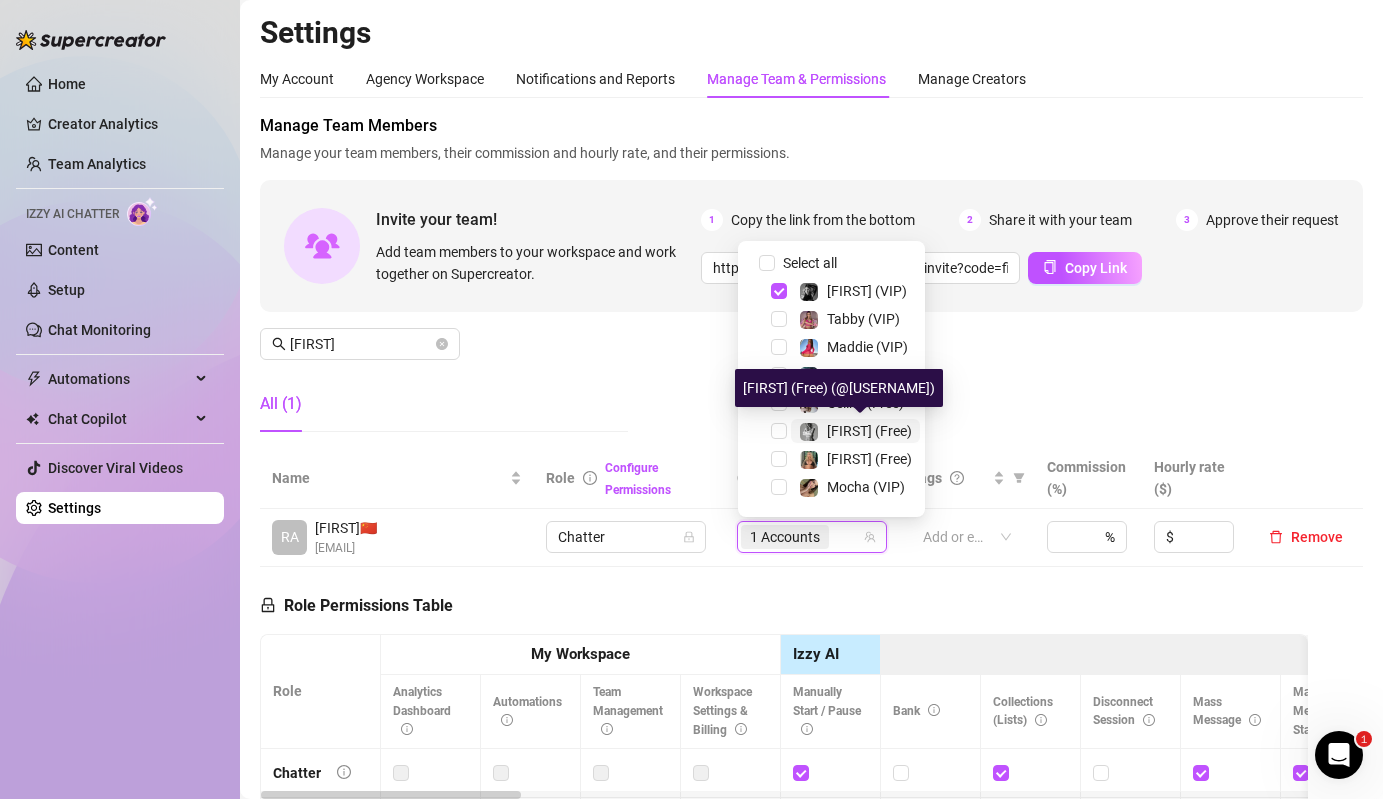 click on "[FIRST] (Free)" at bounding box center [869, 431] 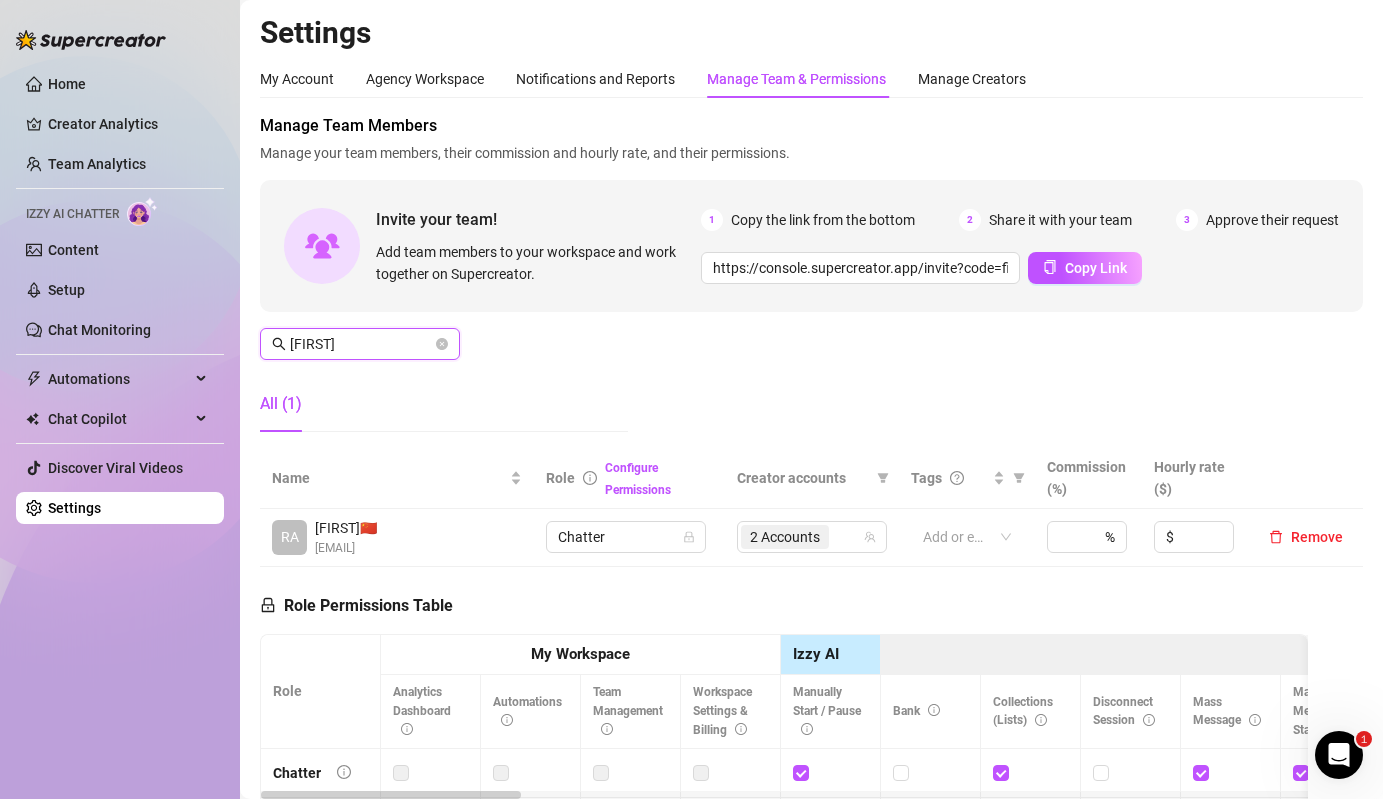 click on "[FIRST]" at bounding box center [361, 344] 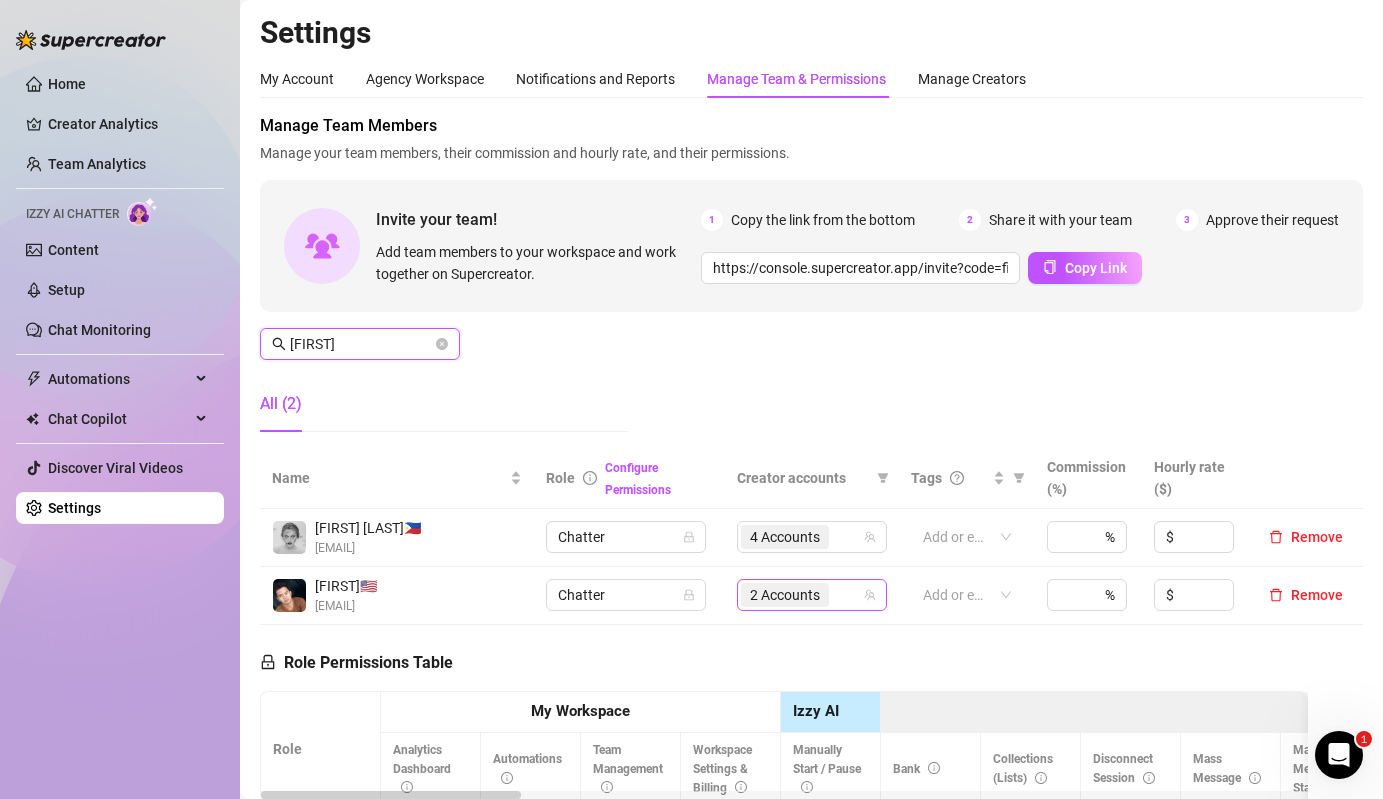 click on "2 Accounts" at bounding box center (801, 595) 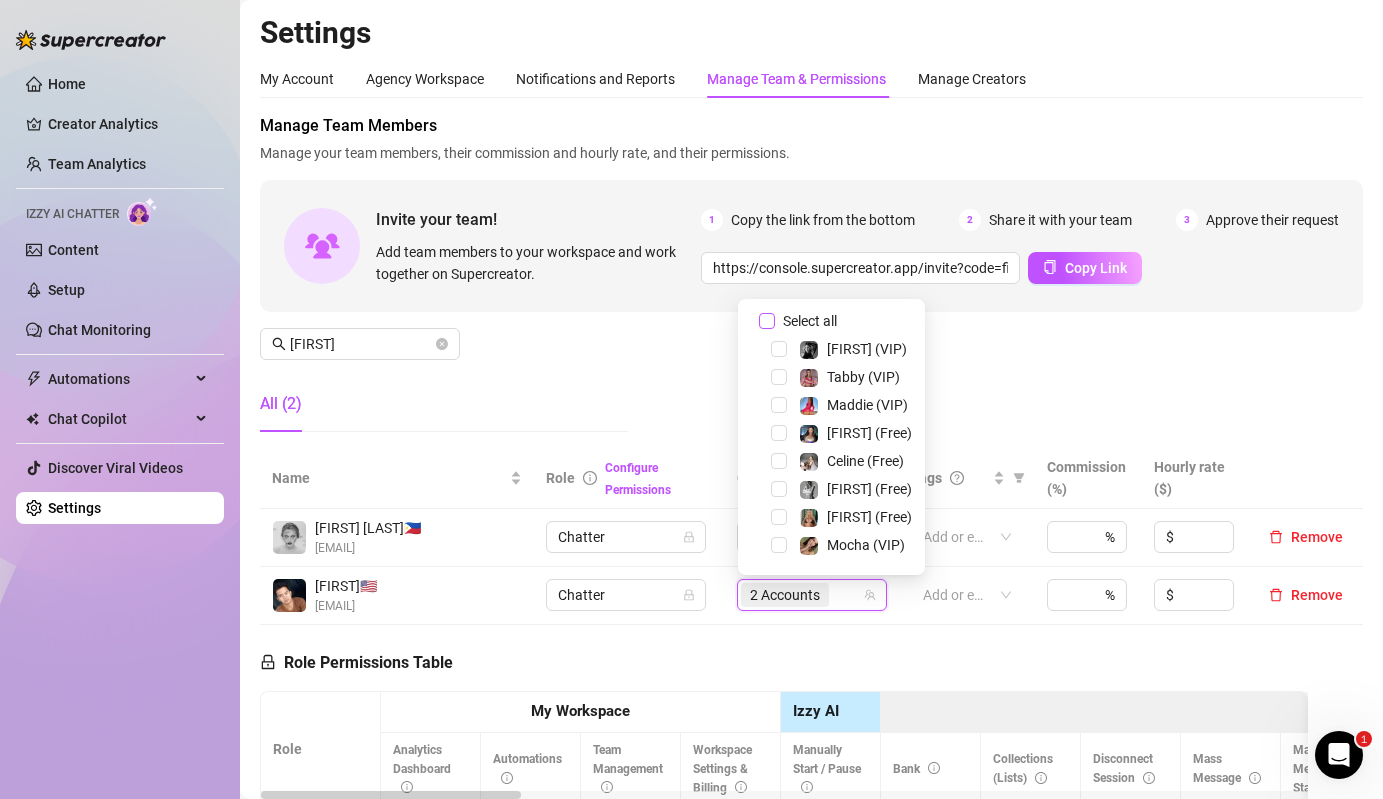 click on "Select all" at bounding box center (810, 321) 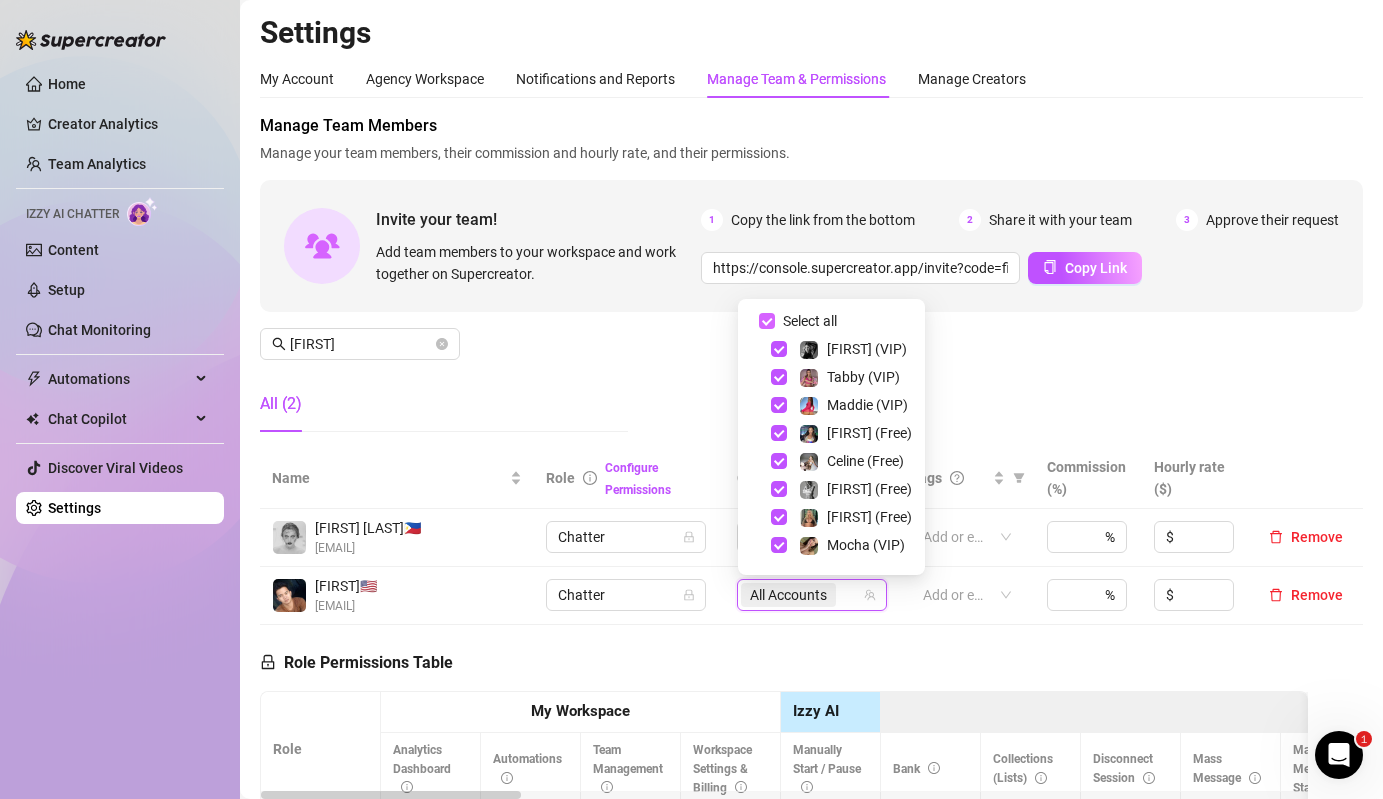 click on "Select all" at bounding box center (810, 321) 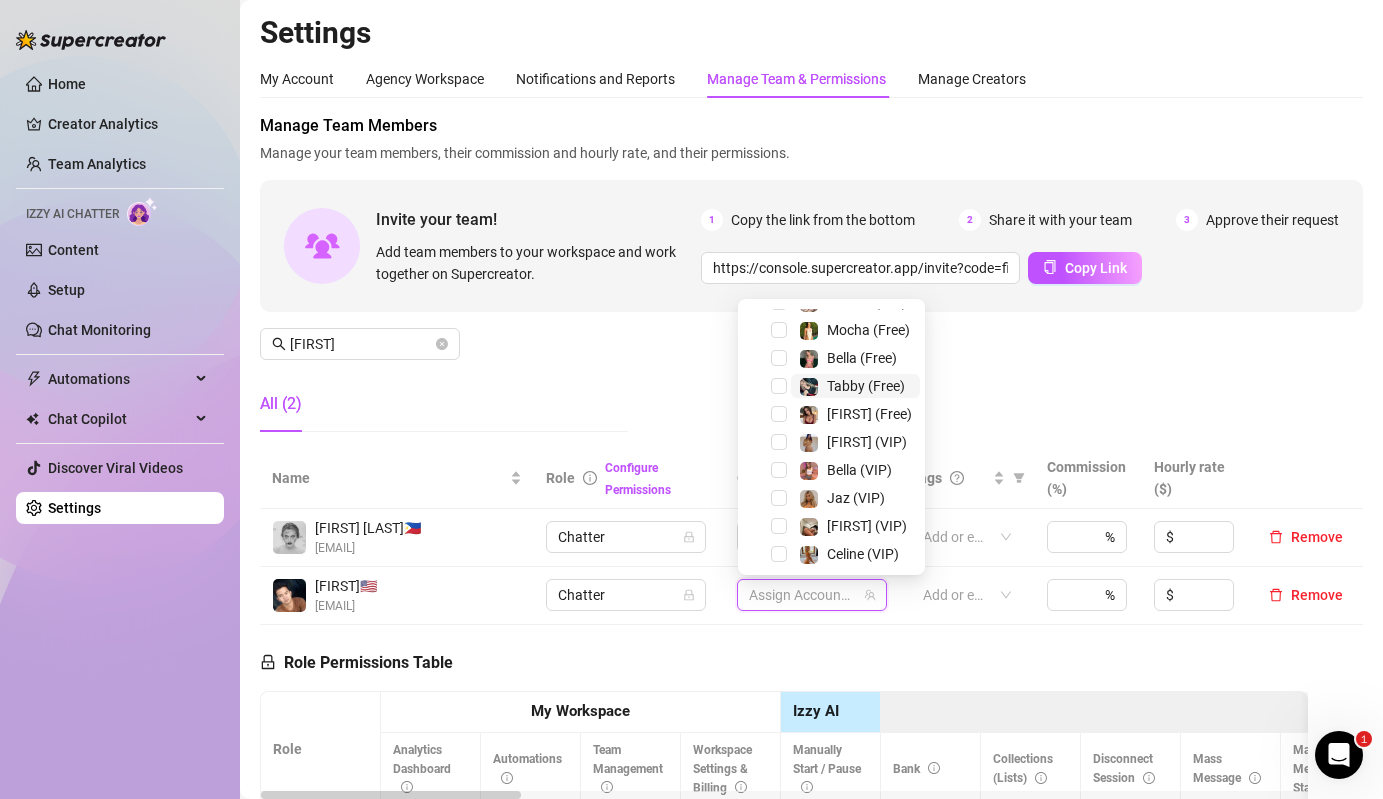 scroll, scrollTop: 332, scrollLeft: 0, axis: vertical 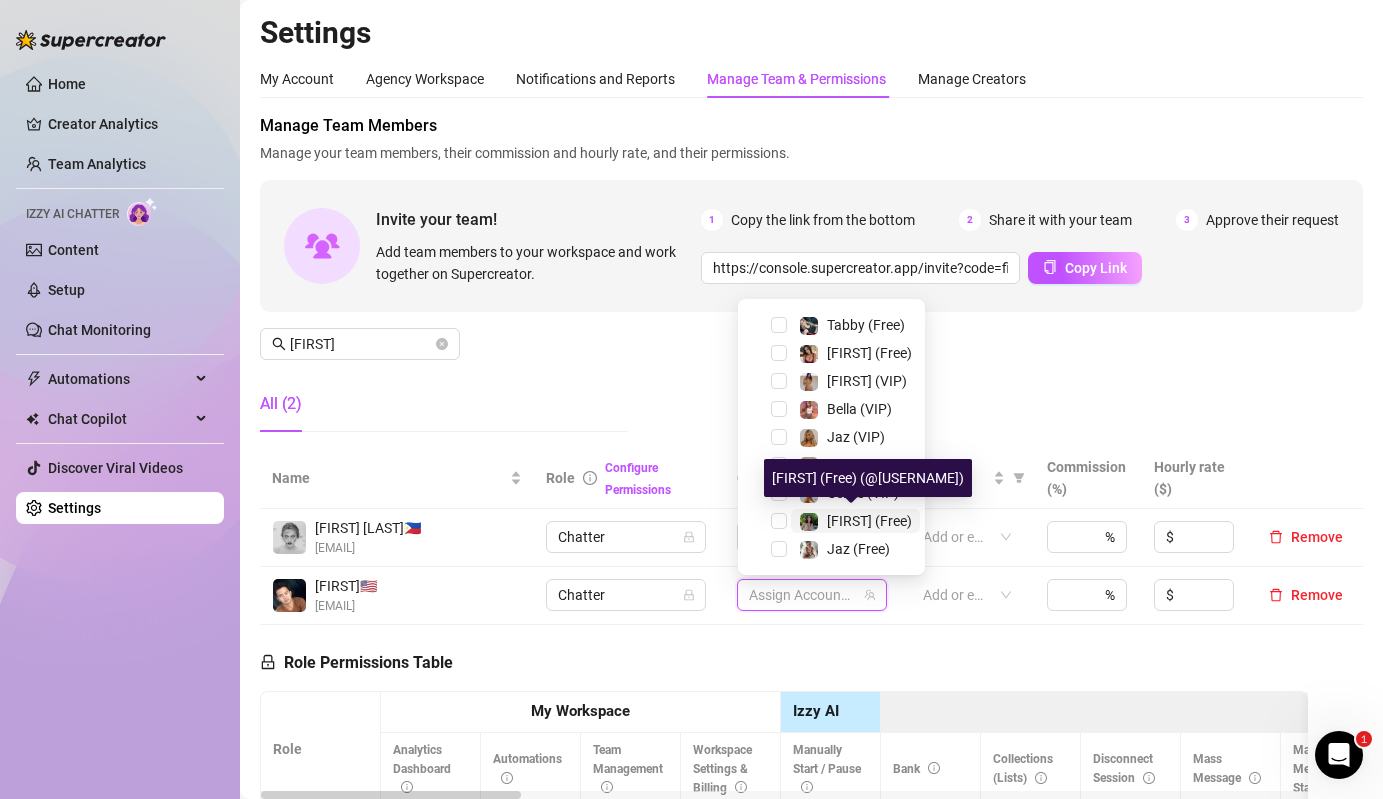 click on "[FIRST] (Free)" at bounding box center (855, 521) 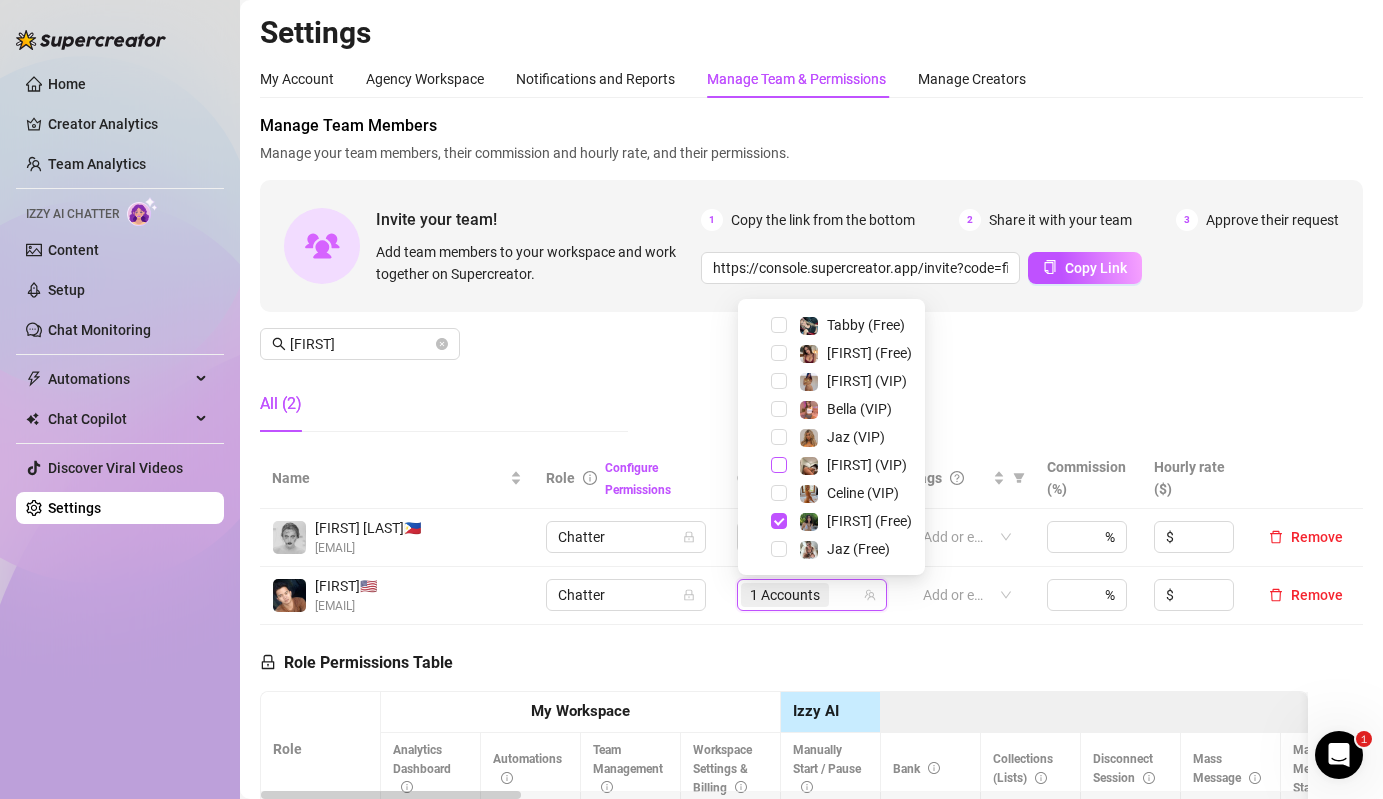 click at bounding box center (779, 465) 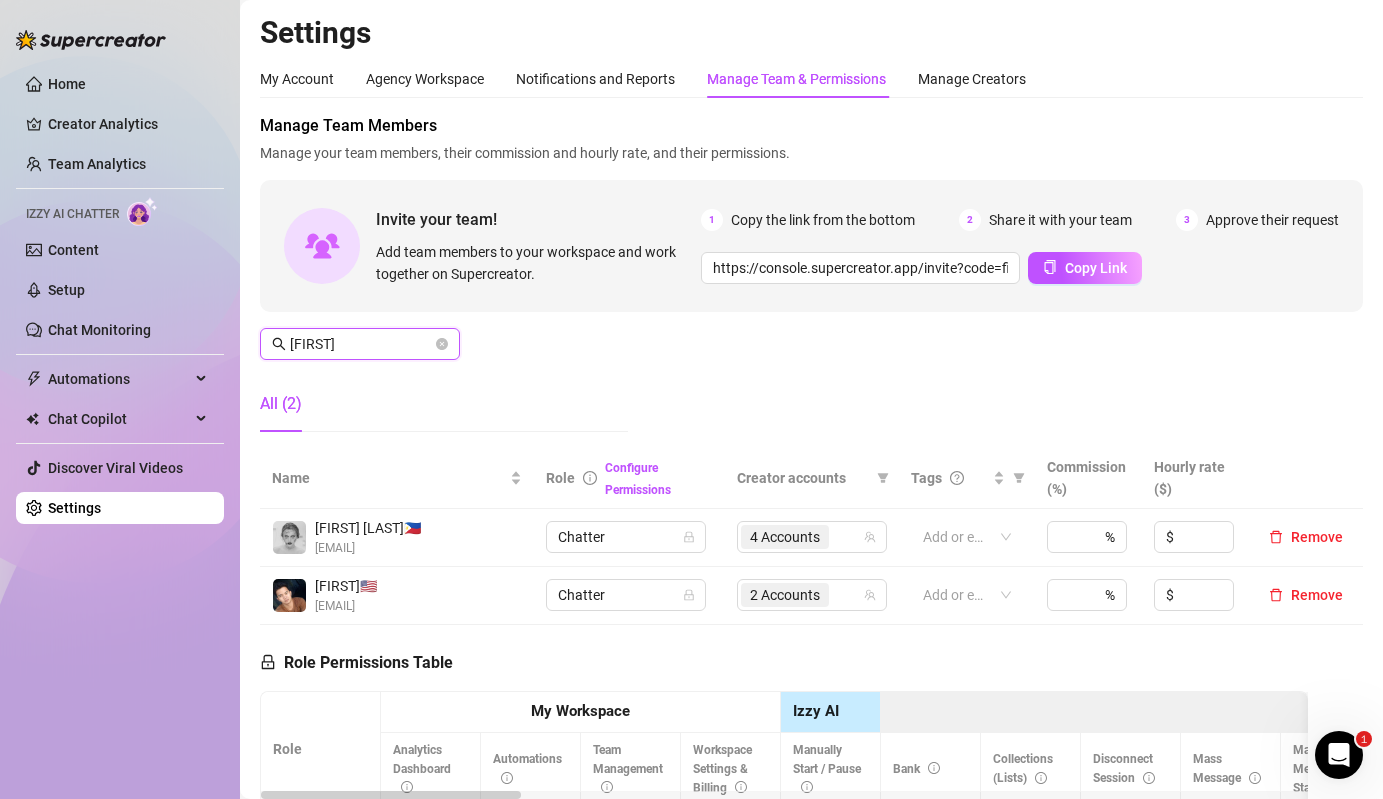 click on "[FIRST]" at bounding box center [361, 344] 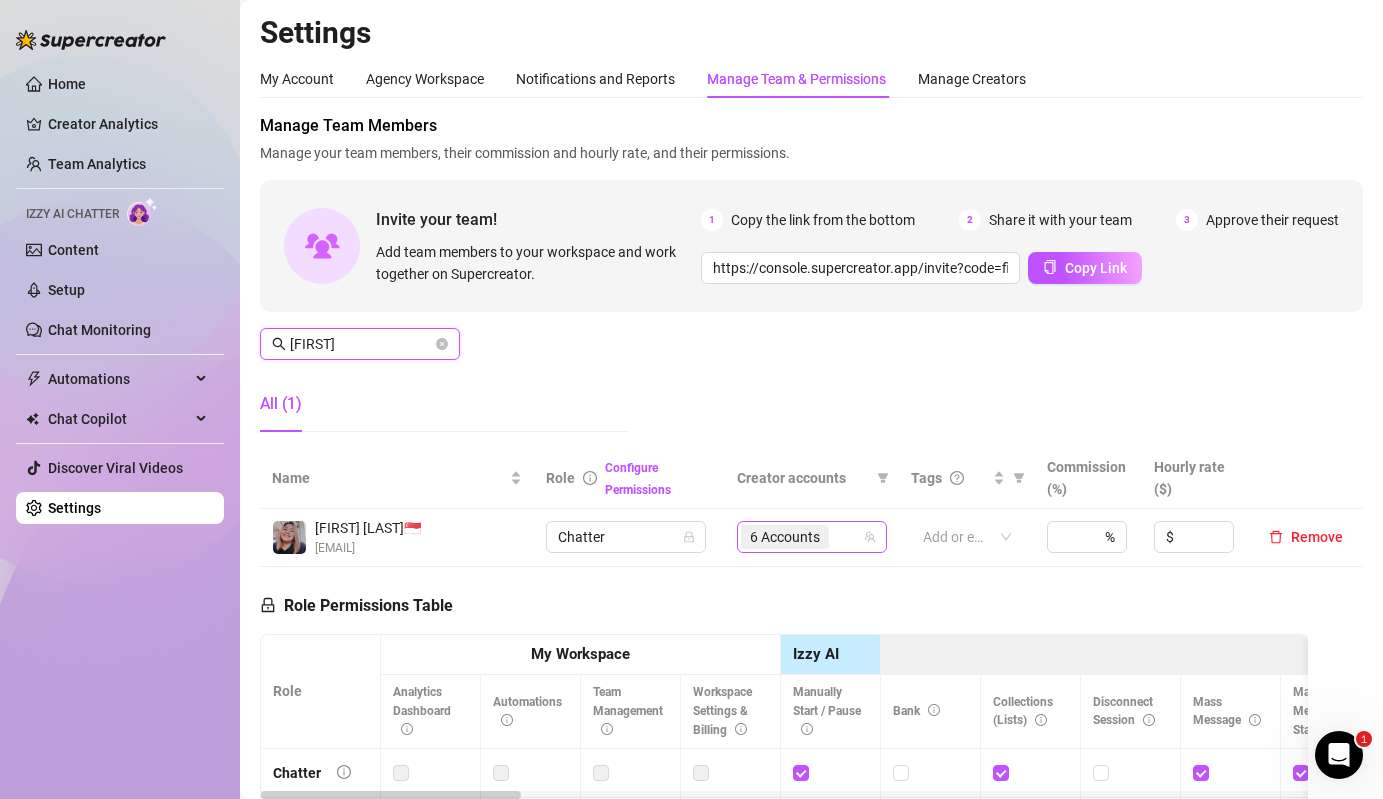 click on "6 Accounts" at bounding box center [785, 537] 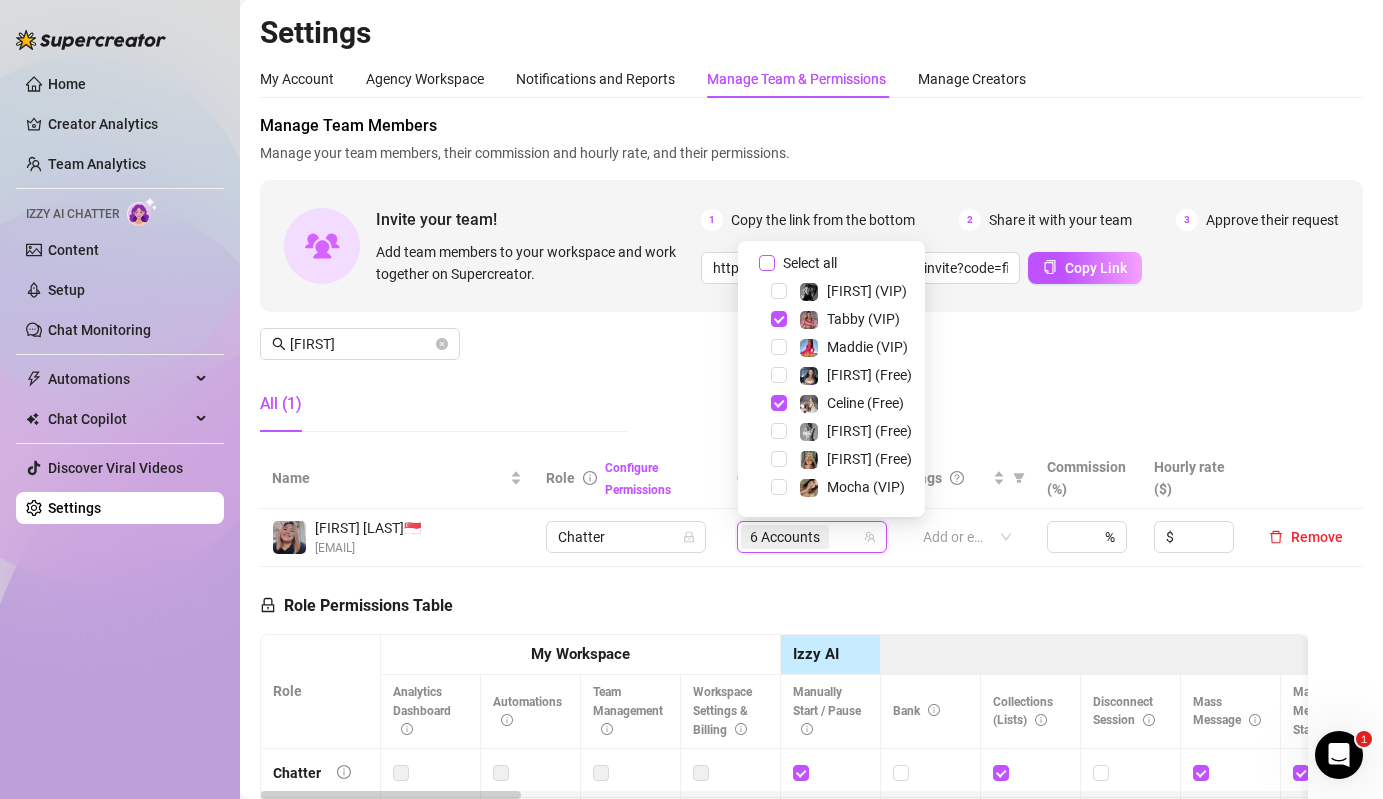 click on "Select all" at bounding box center [810, 263] 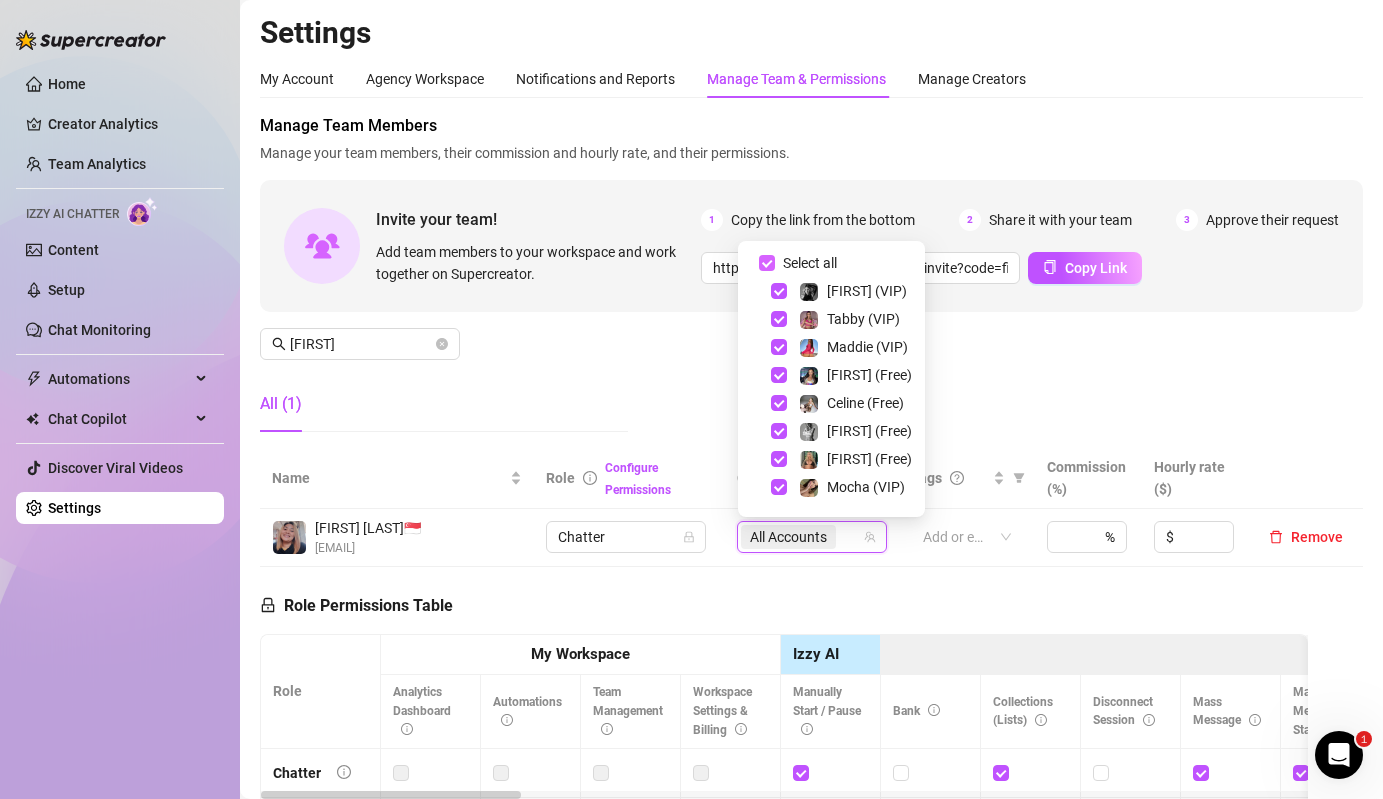click on "Select all" at bounding box center (810, 263) 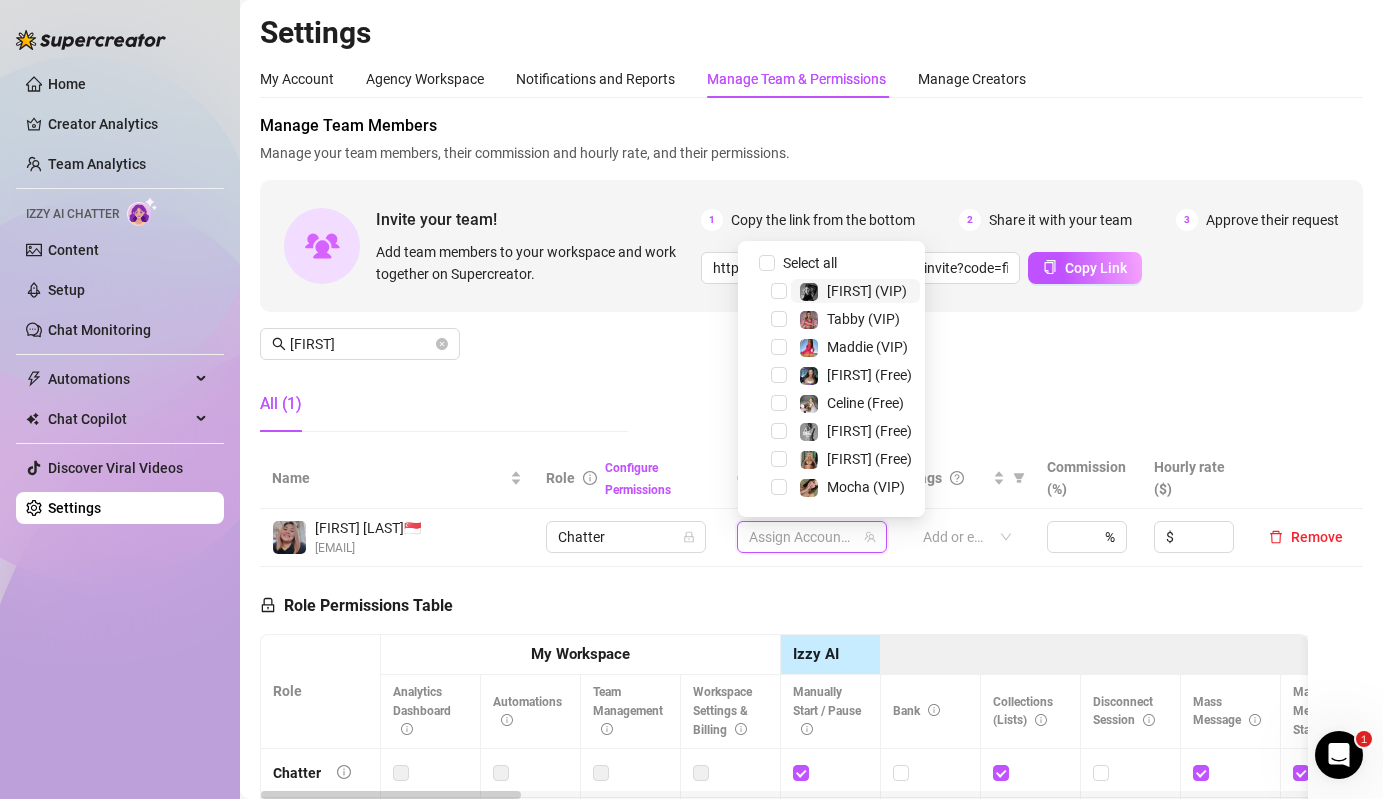 click on "[FIRST] (VIP)" at bounding box center [867, 291] 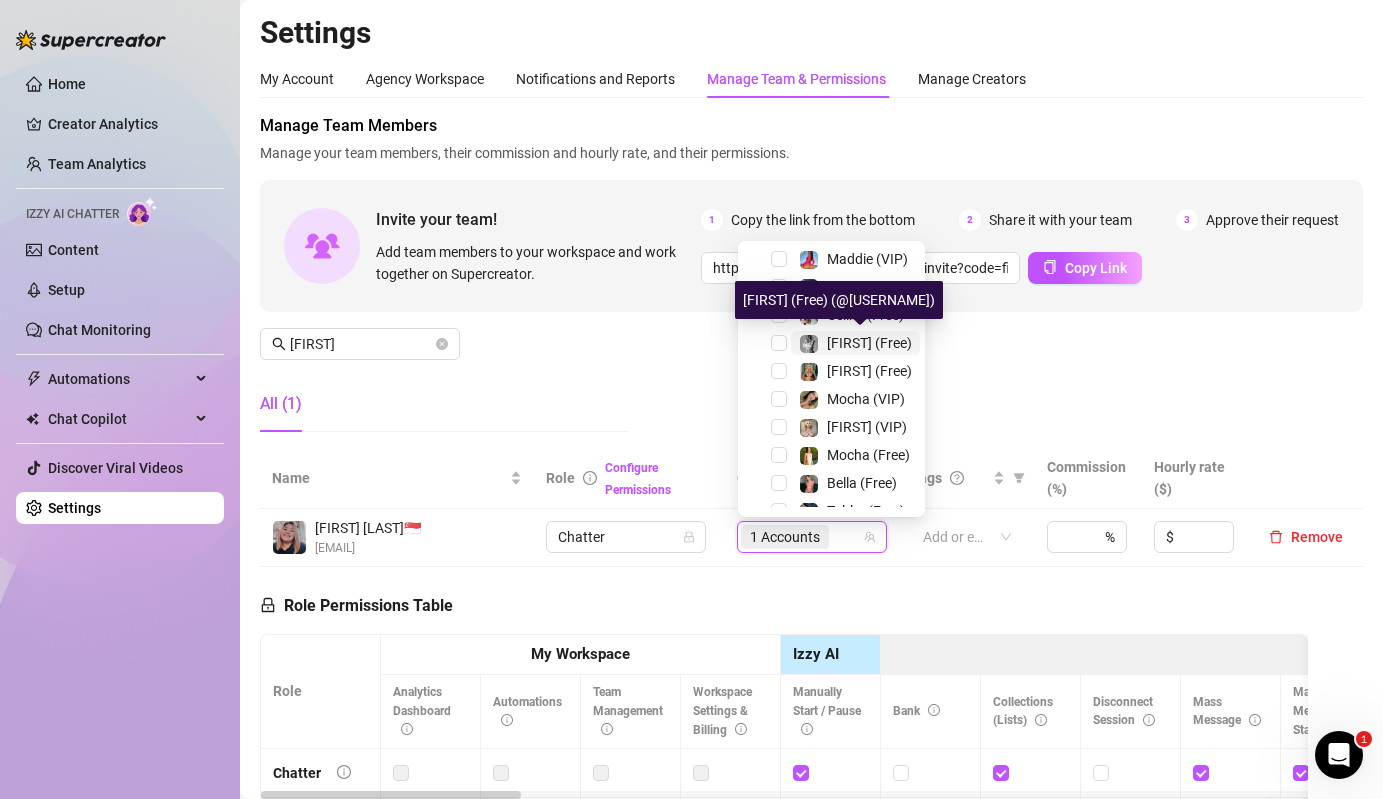 scroll, scrollTop: 104, scrollLeft: 0, axis: vertical 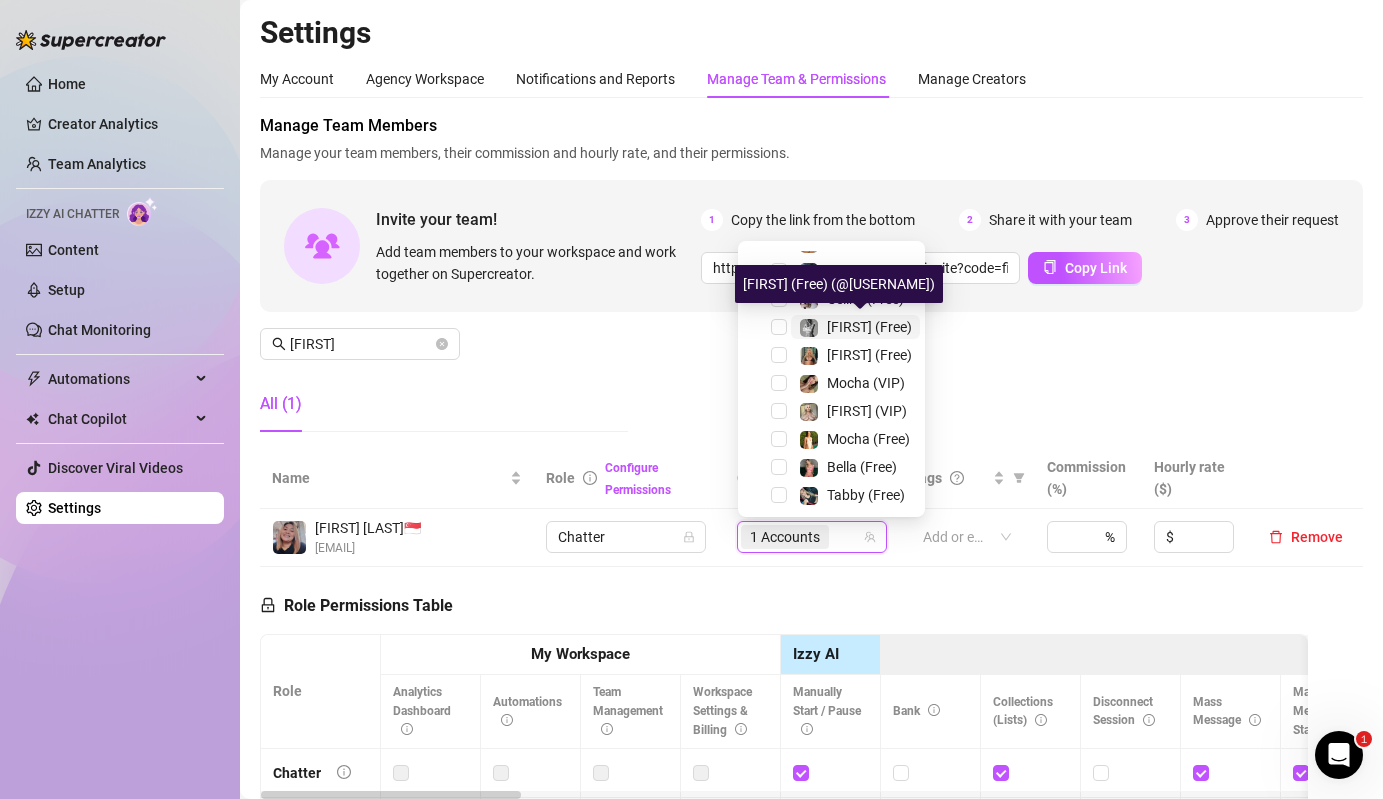 click on "[FIRST] (Free)" at bounding box center (869, 327) 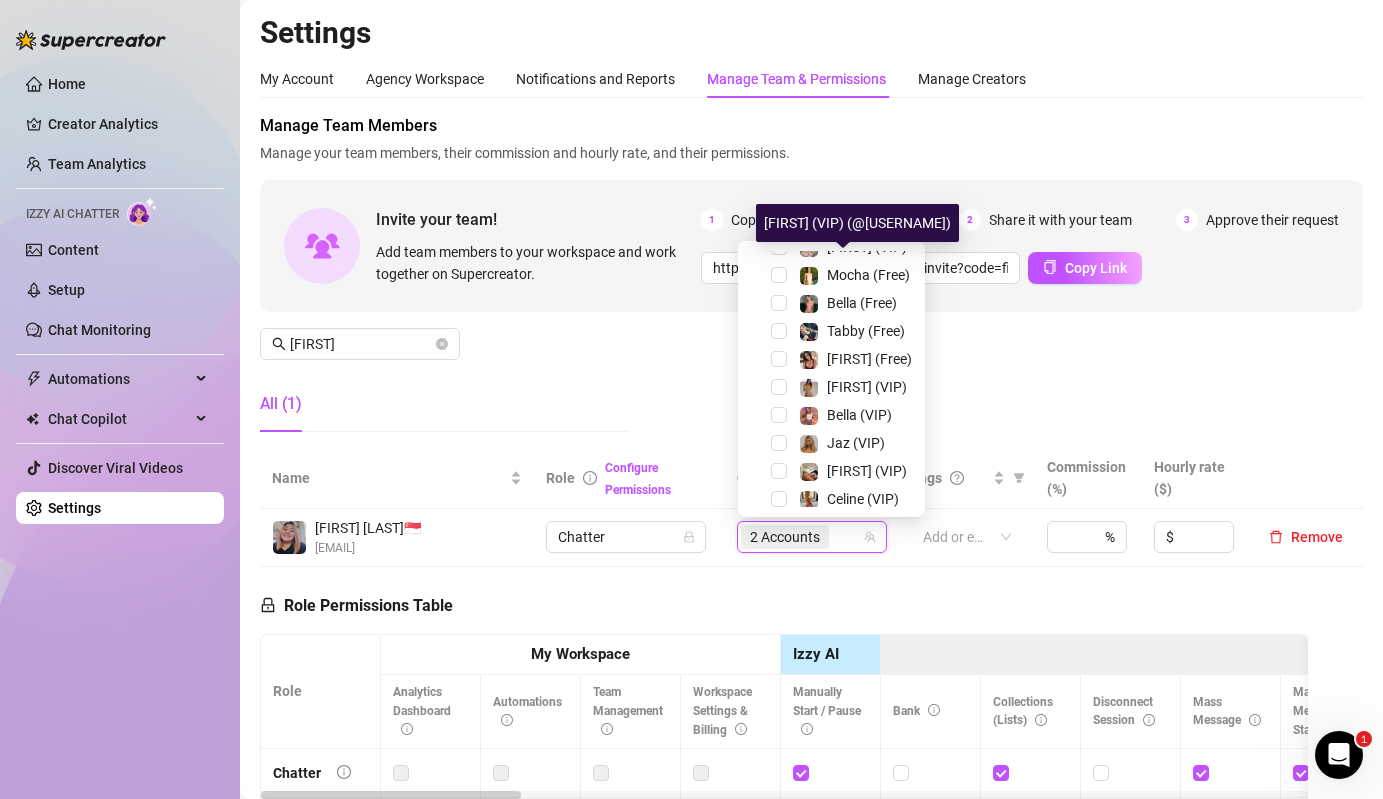 scroll, scrollTop: 316, scrollLeft: 0, axis: vertical 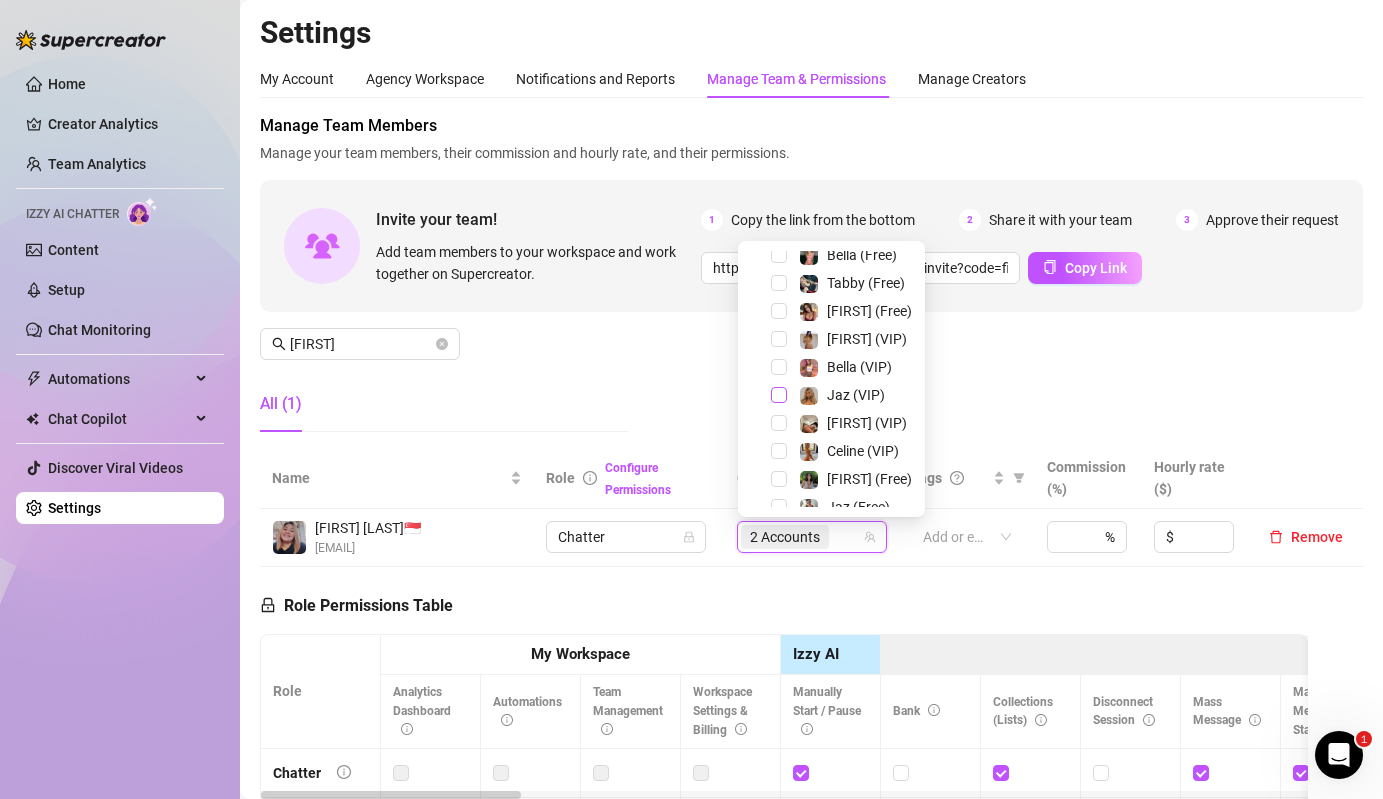 click at bounding box center (779, 395) 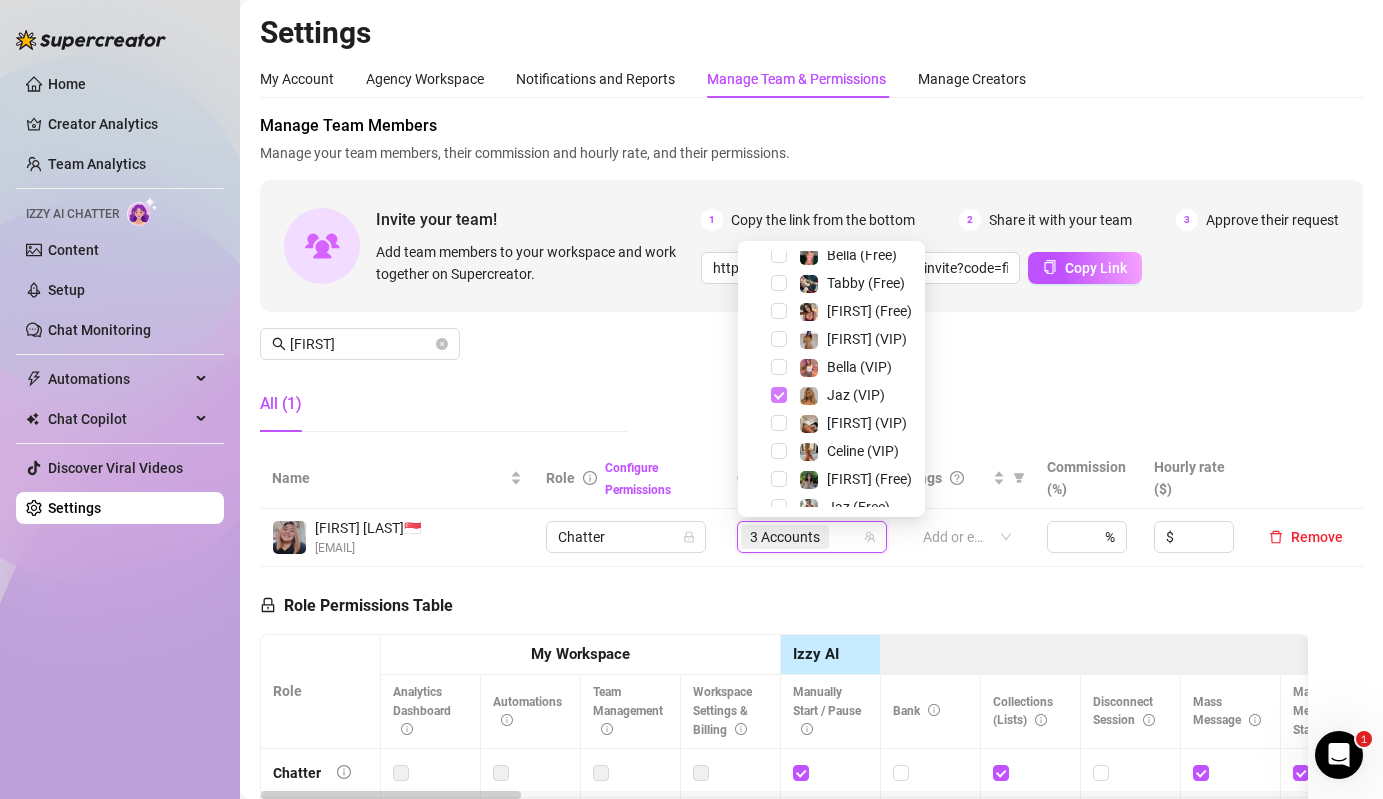 scroll, scrollTop: 332, scrollLeft: 0, axis: vertical 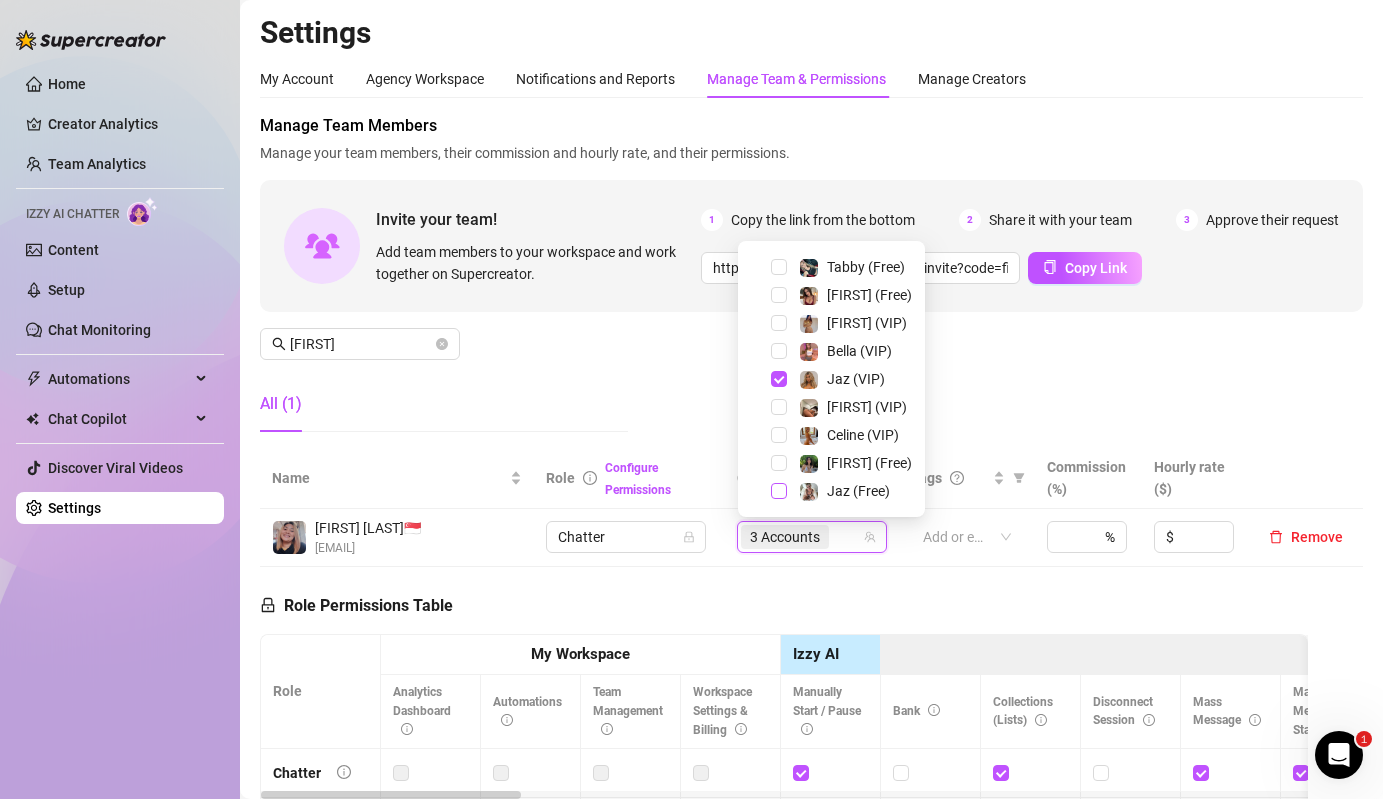 click at bounding box center (779, 491) 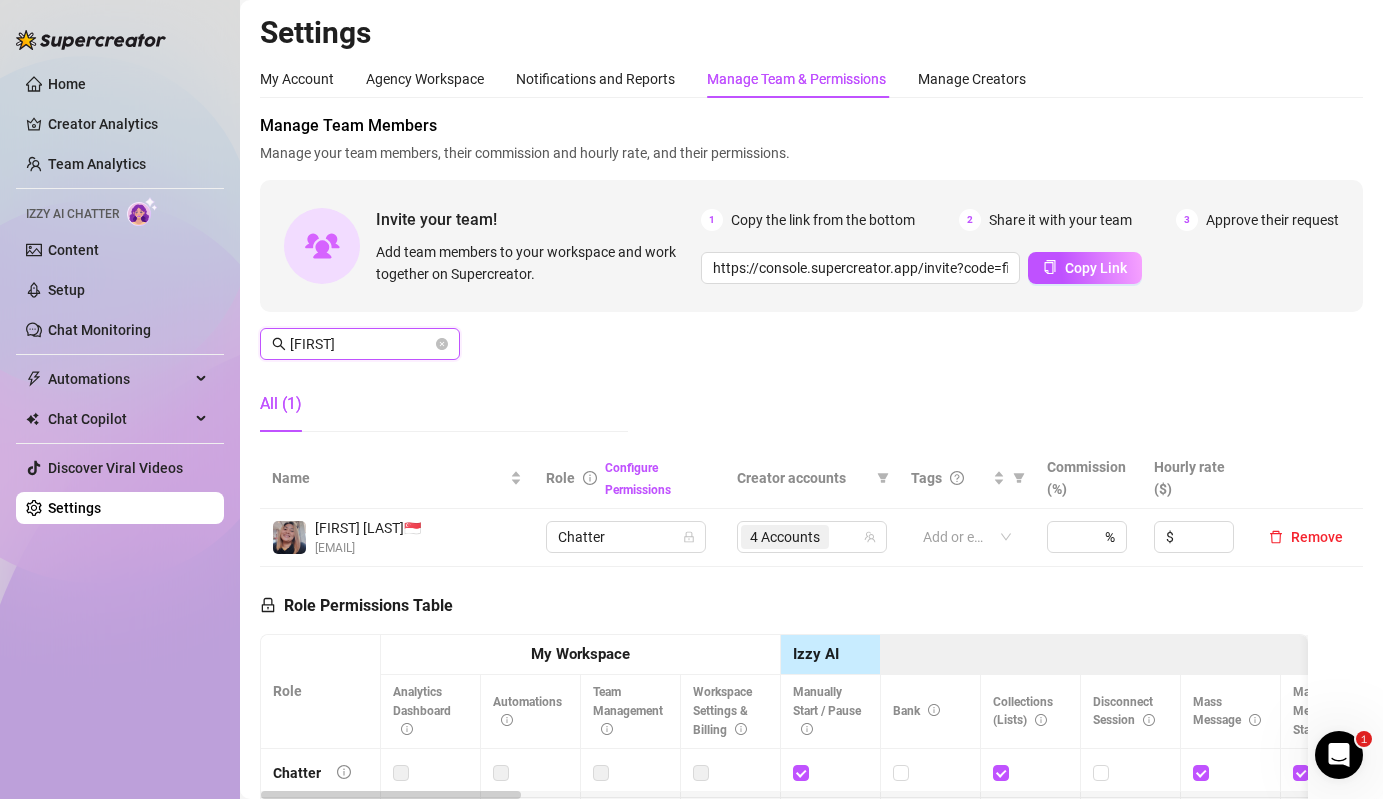 click on "[FIRST]" at bounding box center (361, 344) 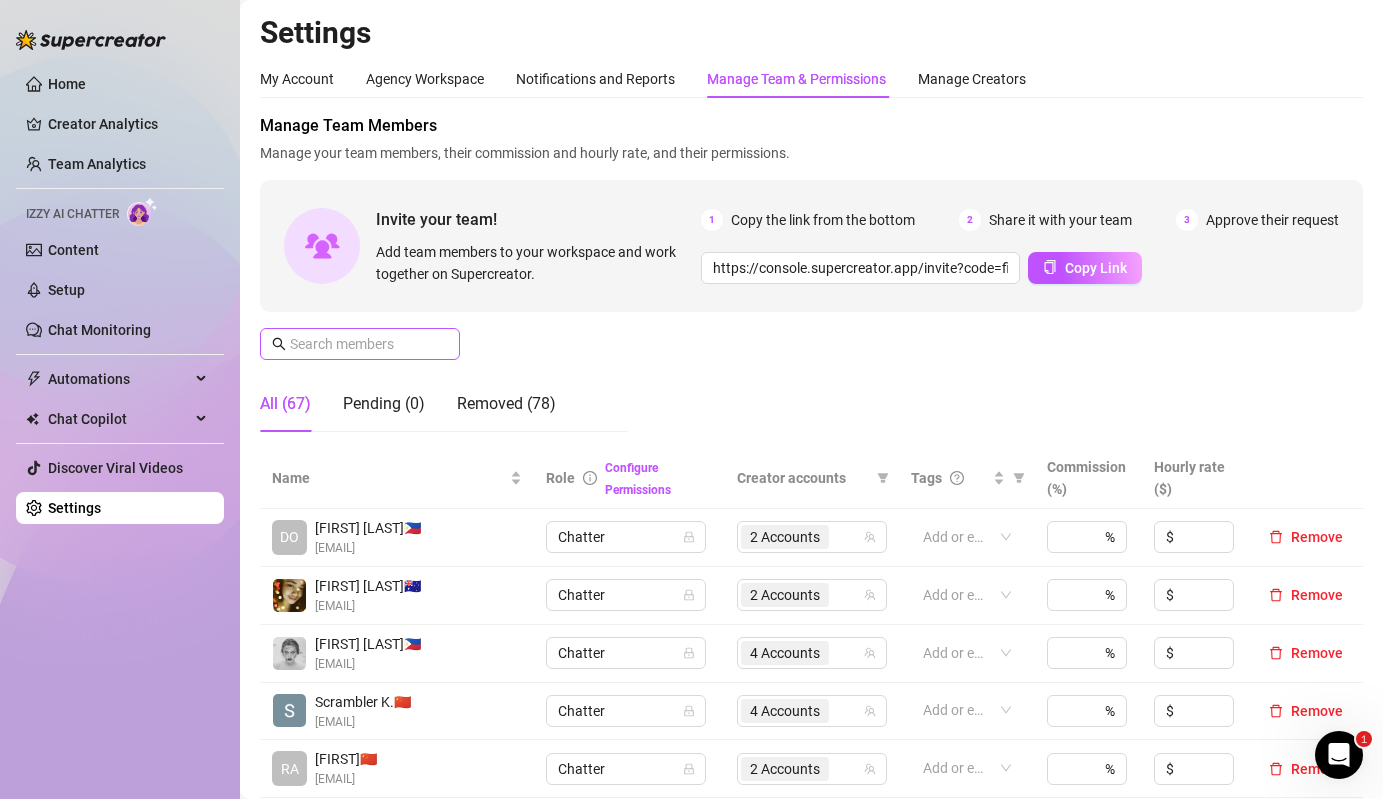 click at bounding box center [442, 344] 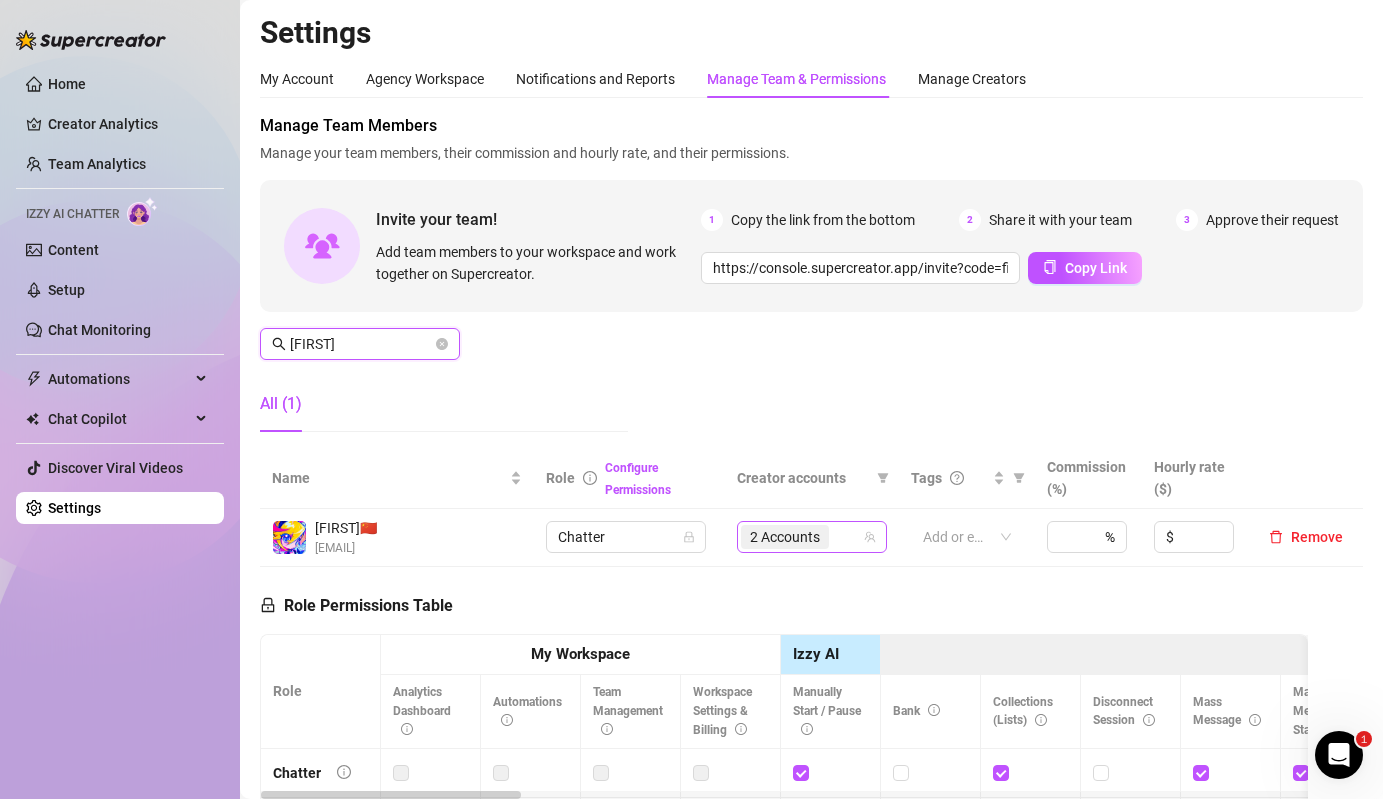 click on "2 Accounts" at bounding box center (785, 537) 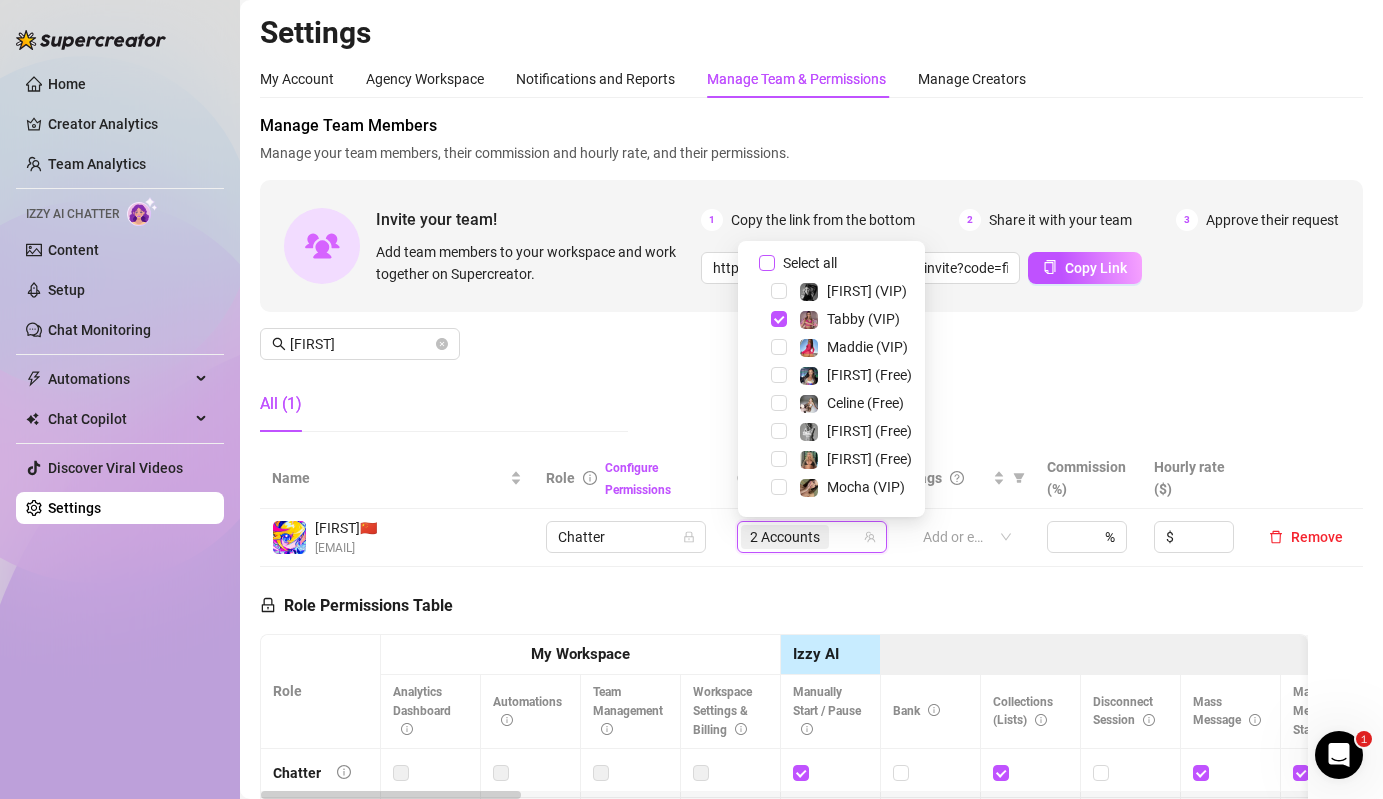 click on "Select all" at bounding box center [810, 263] 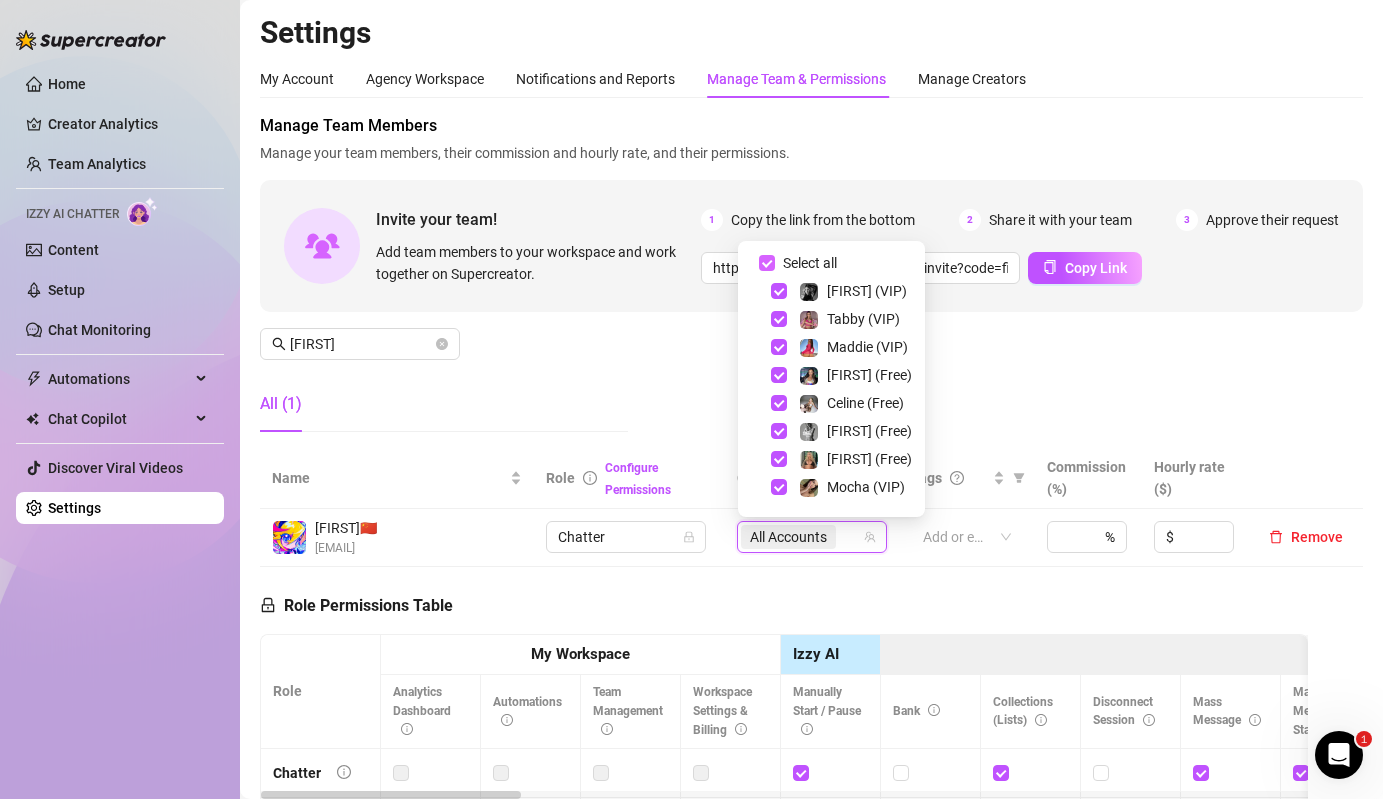 click on "Select all" at bounding box center (810, 263) 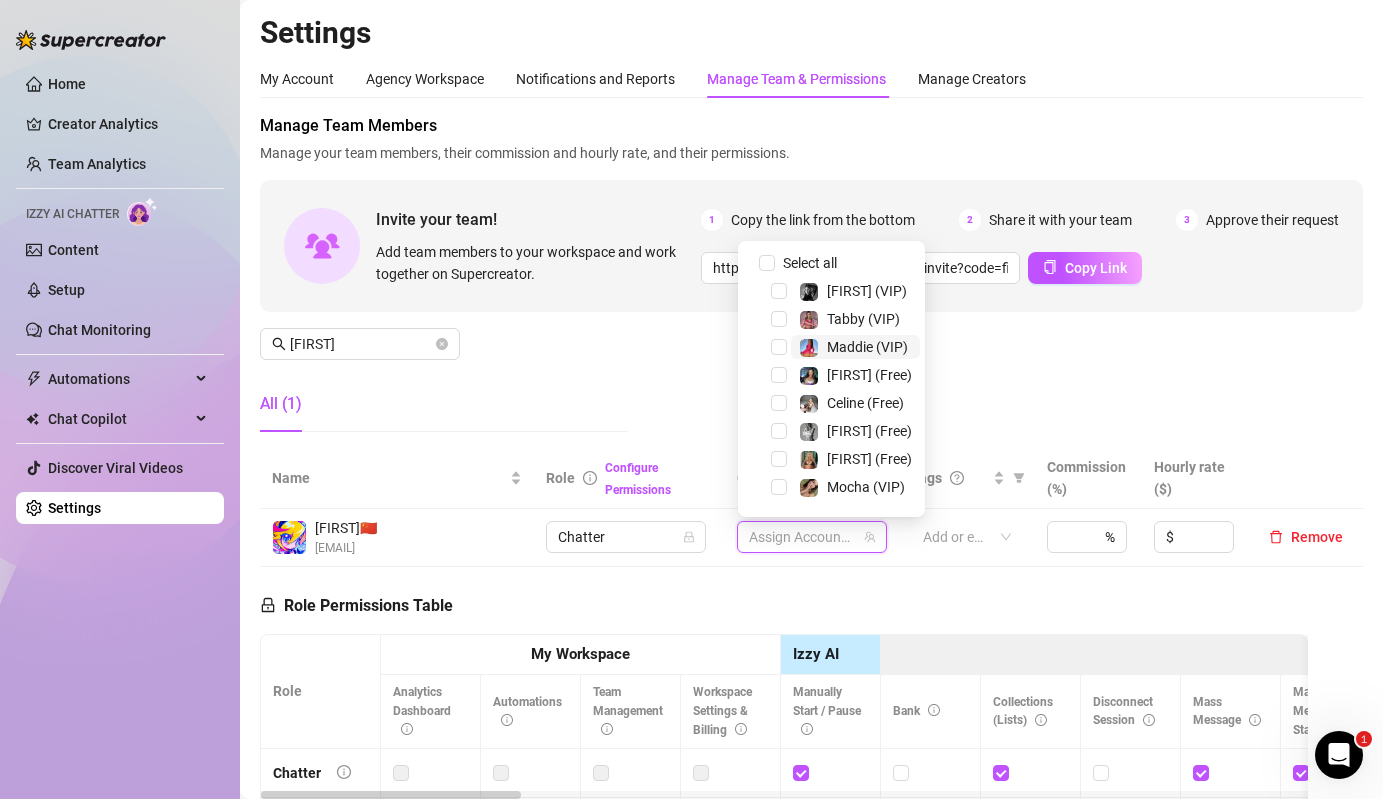 click on "Maddie (VIP)" at bounding box center [867, 347] 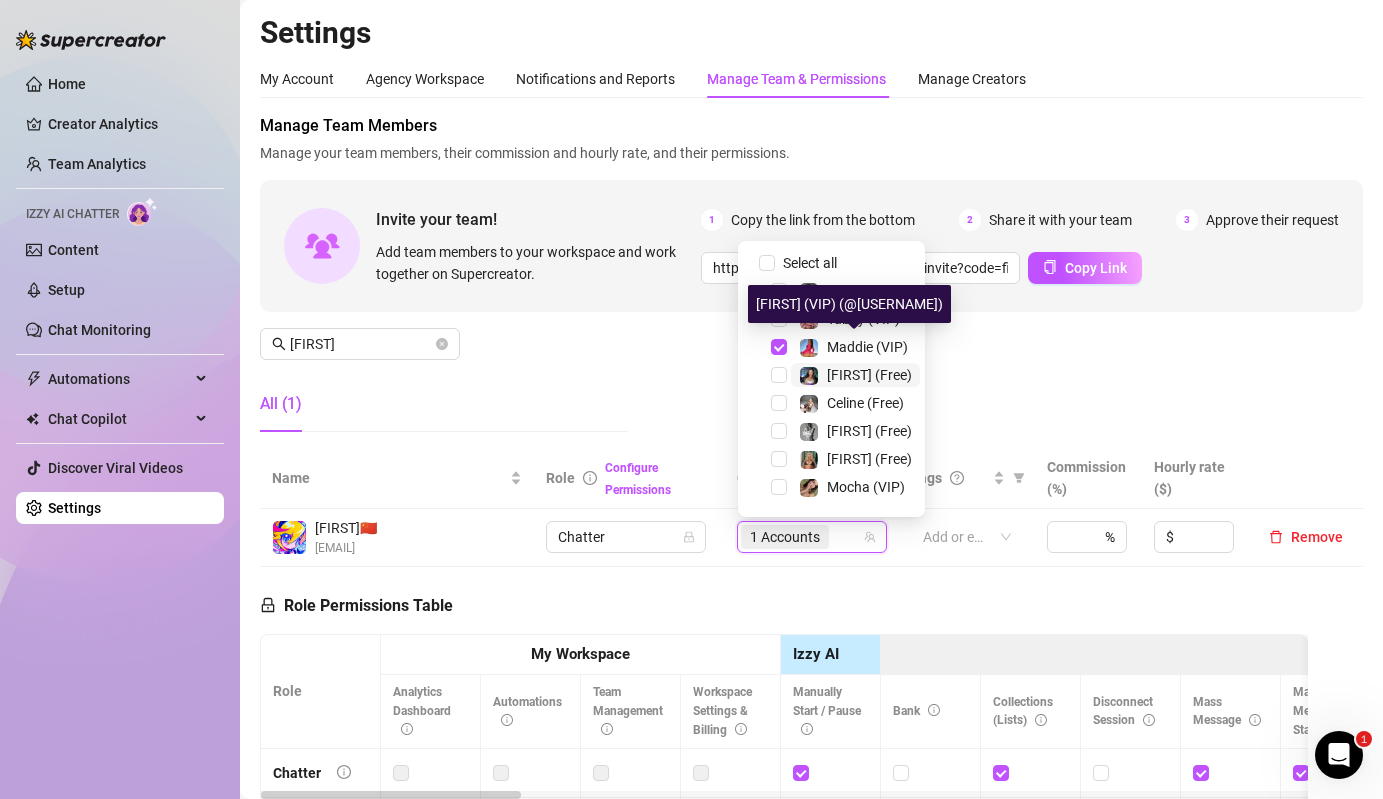 click on "[FIRST] (Free)" at bounding box center [869, 375] 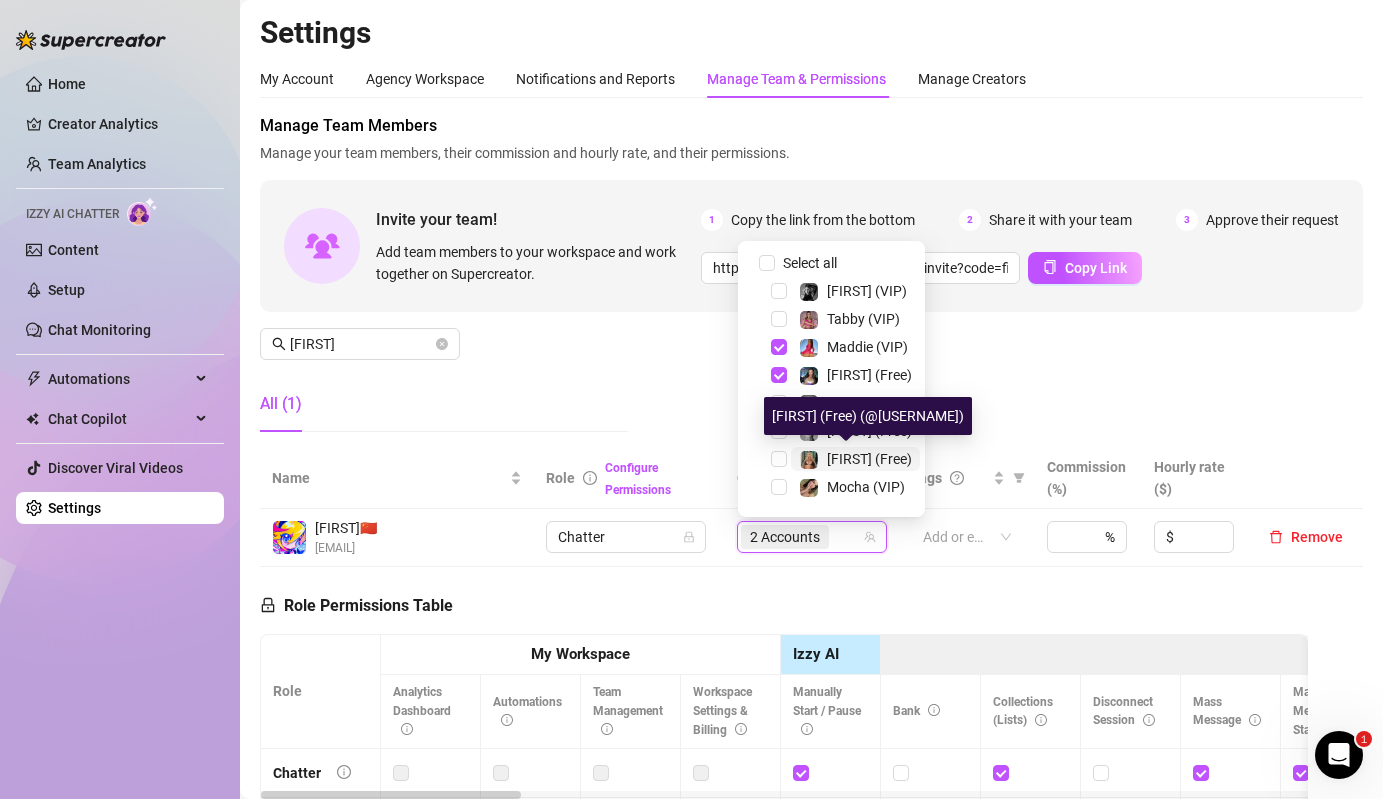 click on "[FIRST] (Free)" at bounding box center [869, 459] 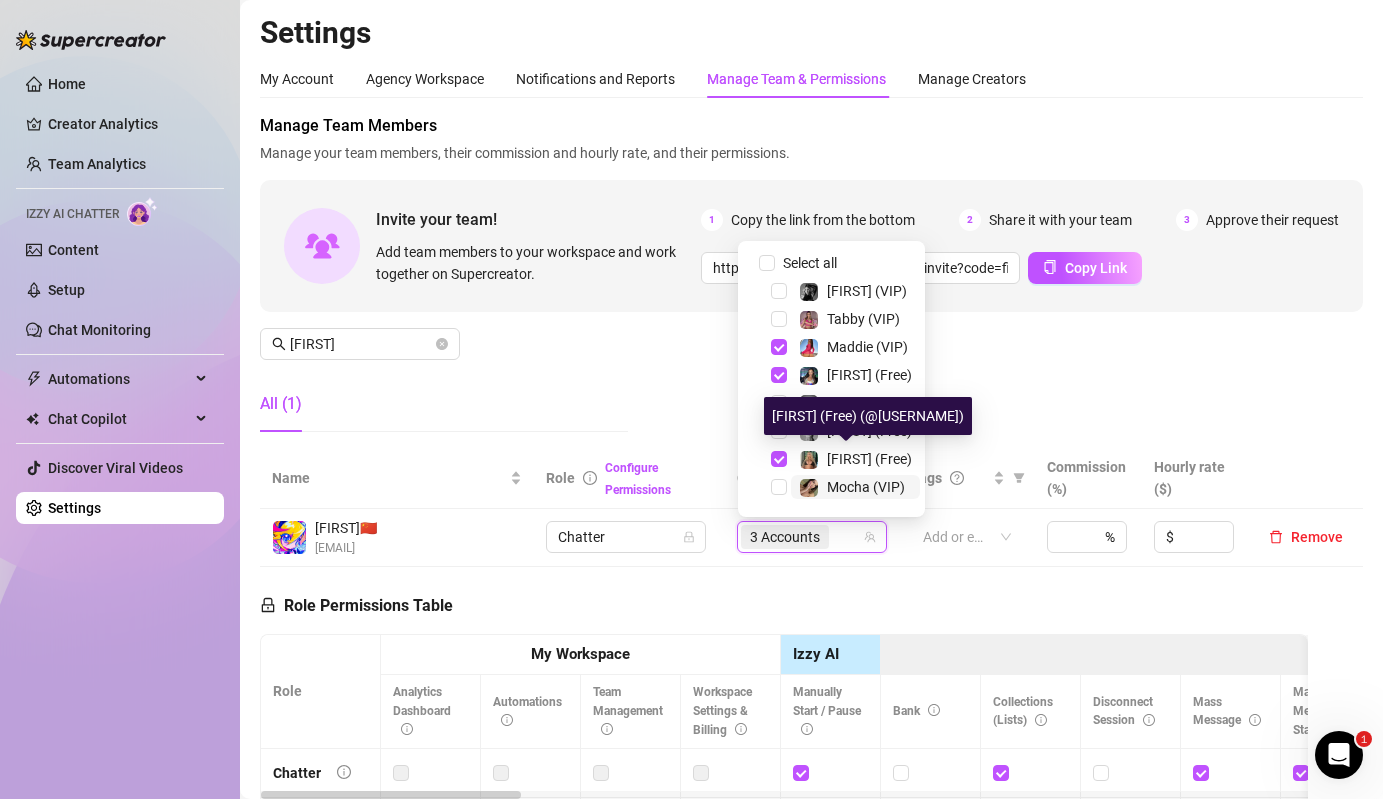 click on "Mocha (VIP)" at bounding box center [866, 487] 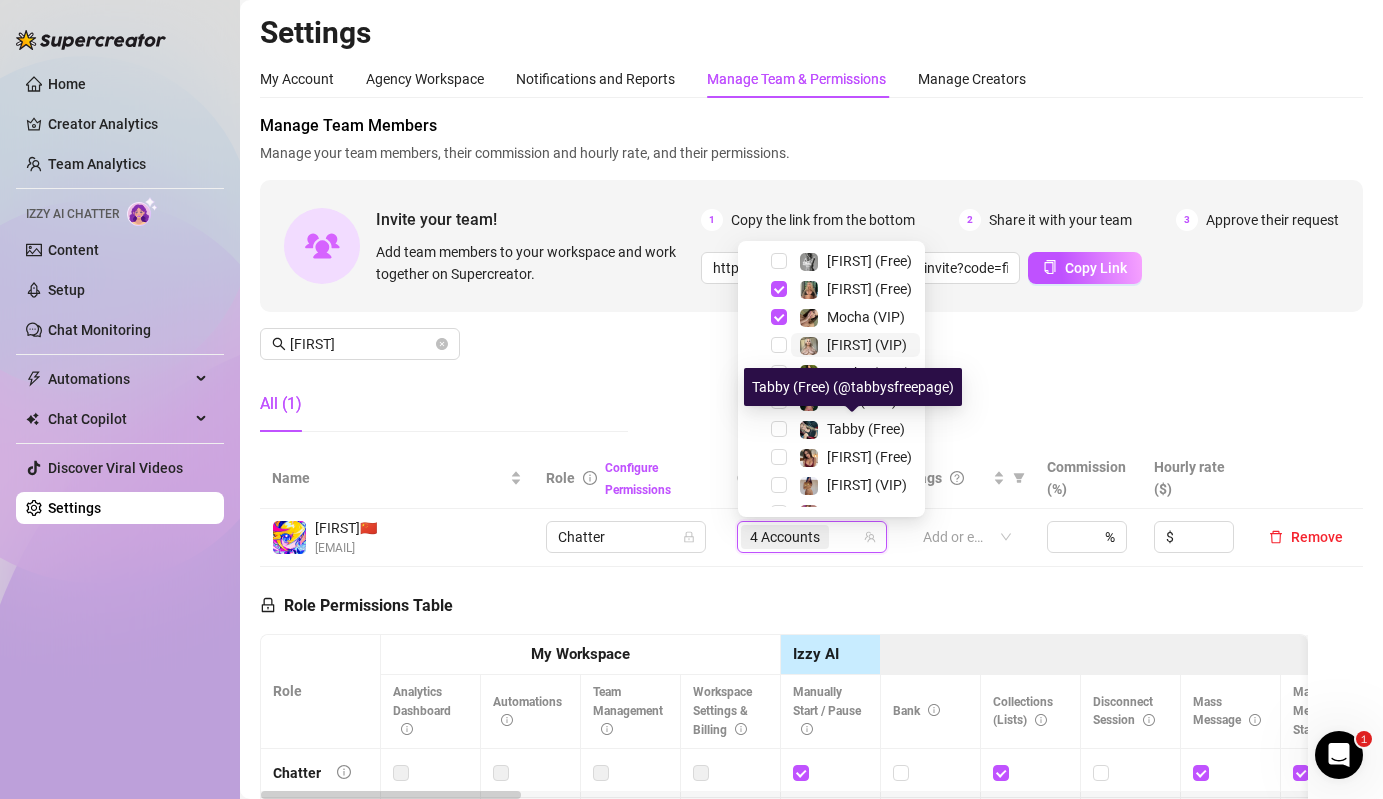 scroll, scrollTop: 171, scrollLeft: 0, axis: vertical 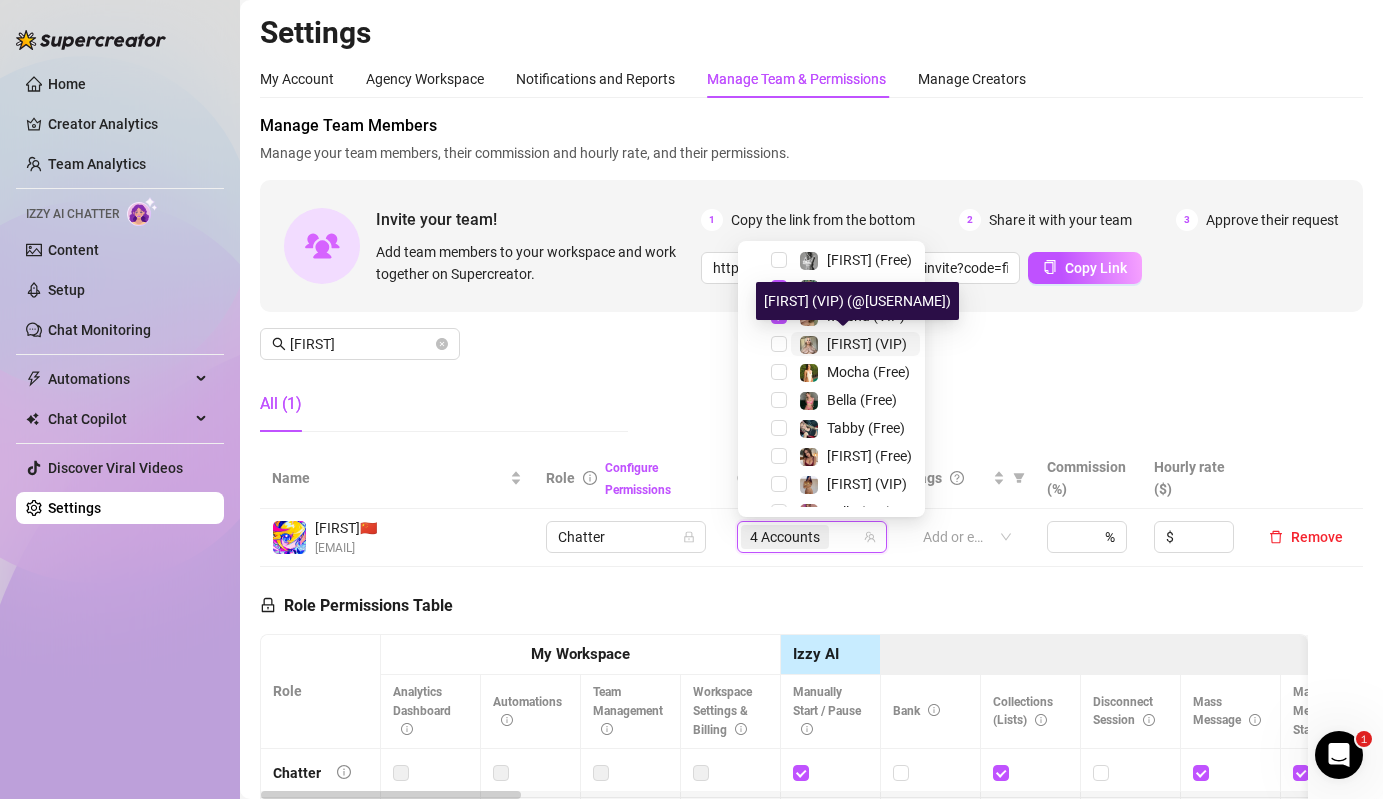 click on "[FIRST] (VIP)" at bounding box center [867, 344] 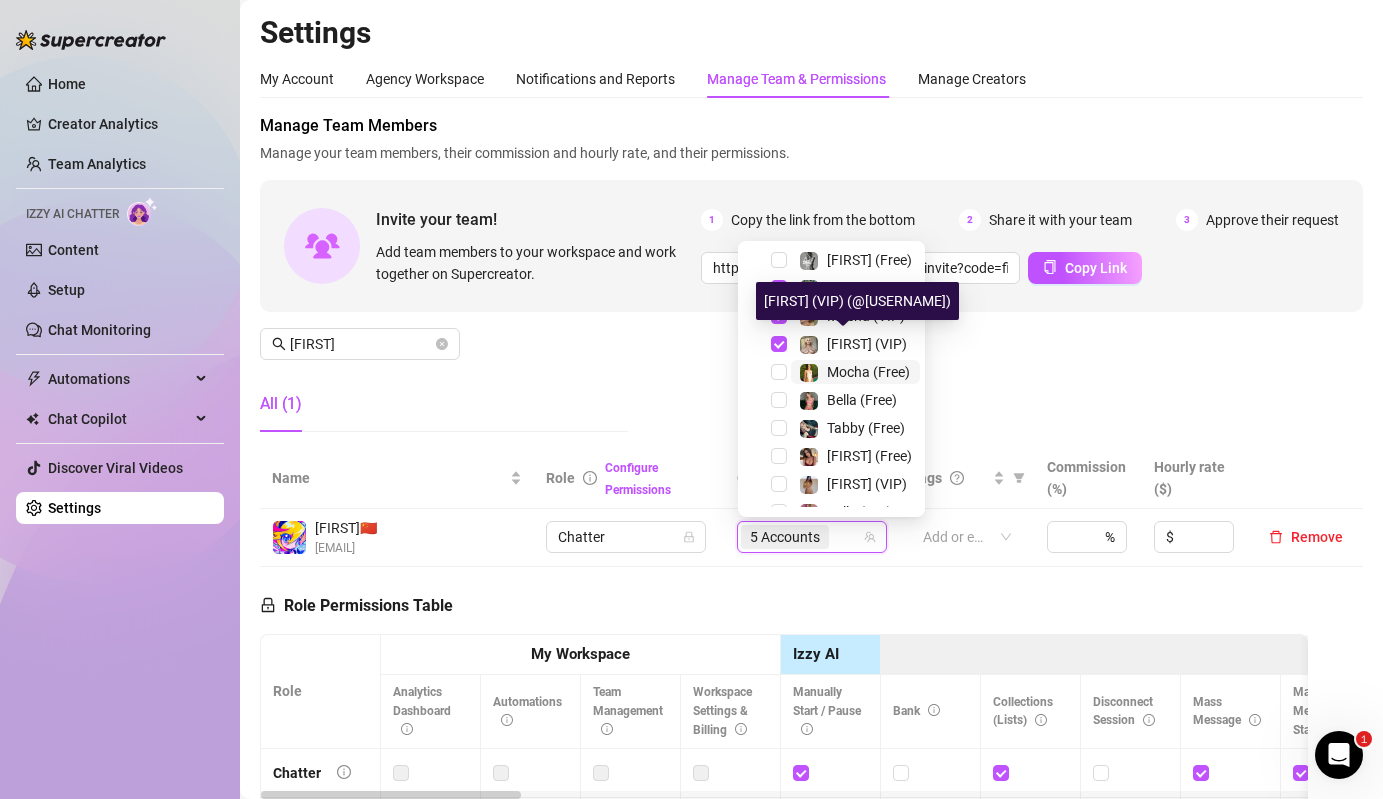 click on "Mocha (Free)" at bounding box center (868, 372) 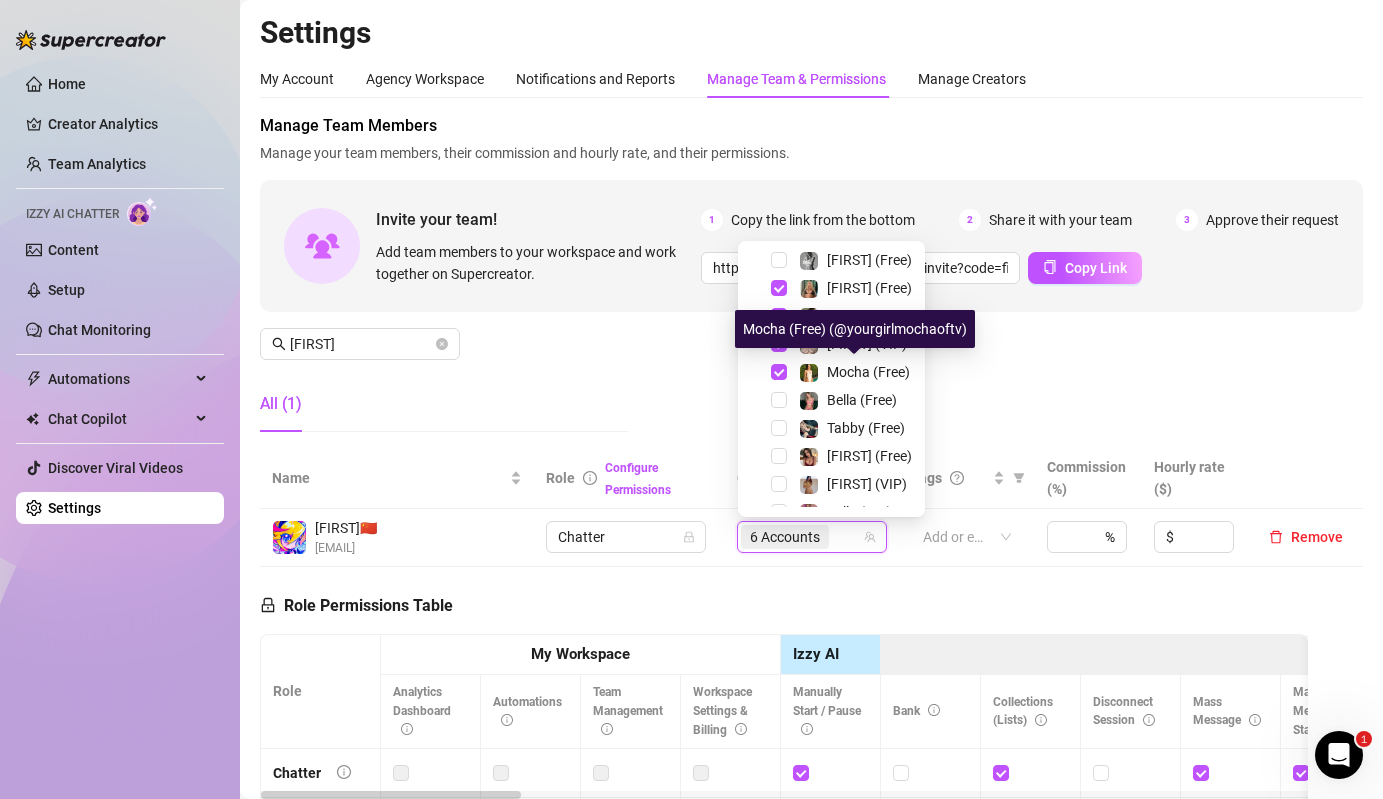 click on "All (1)" at bounding box center [444, 404] 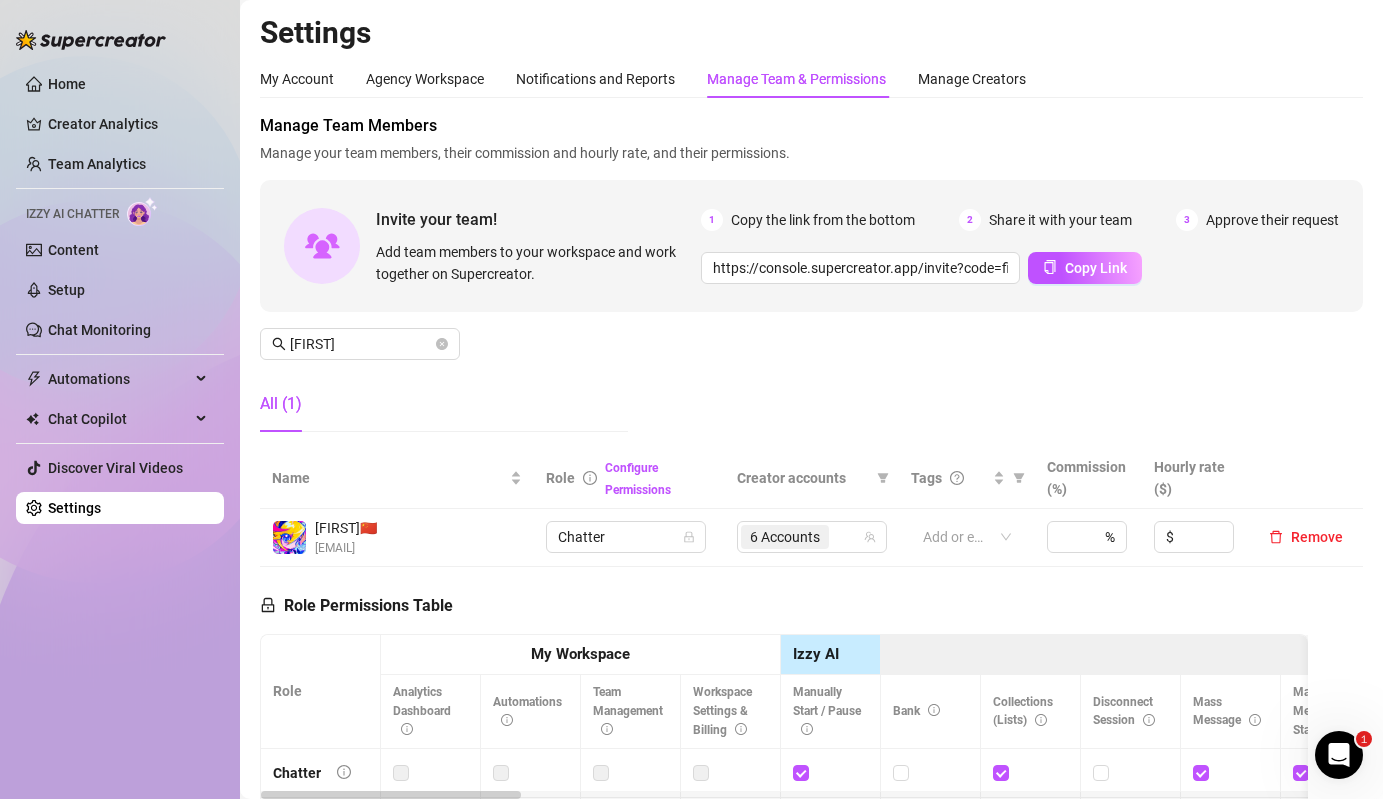 click on "6 Accounts" at bounding box center [812, 538] 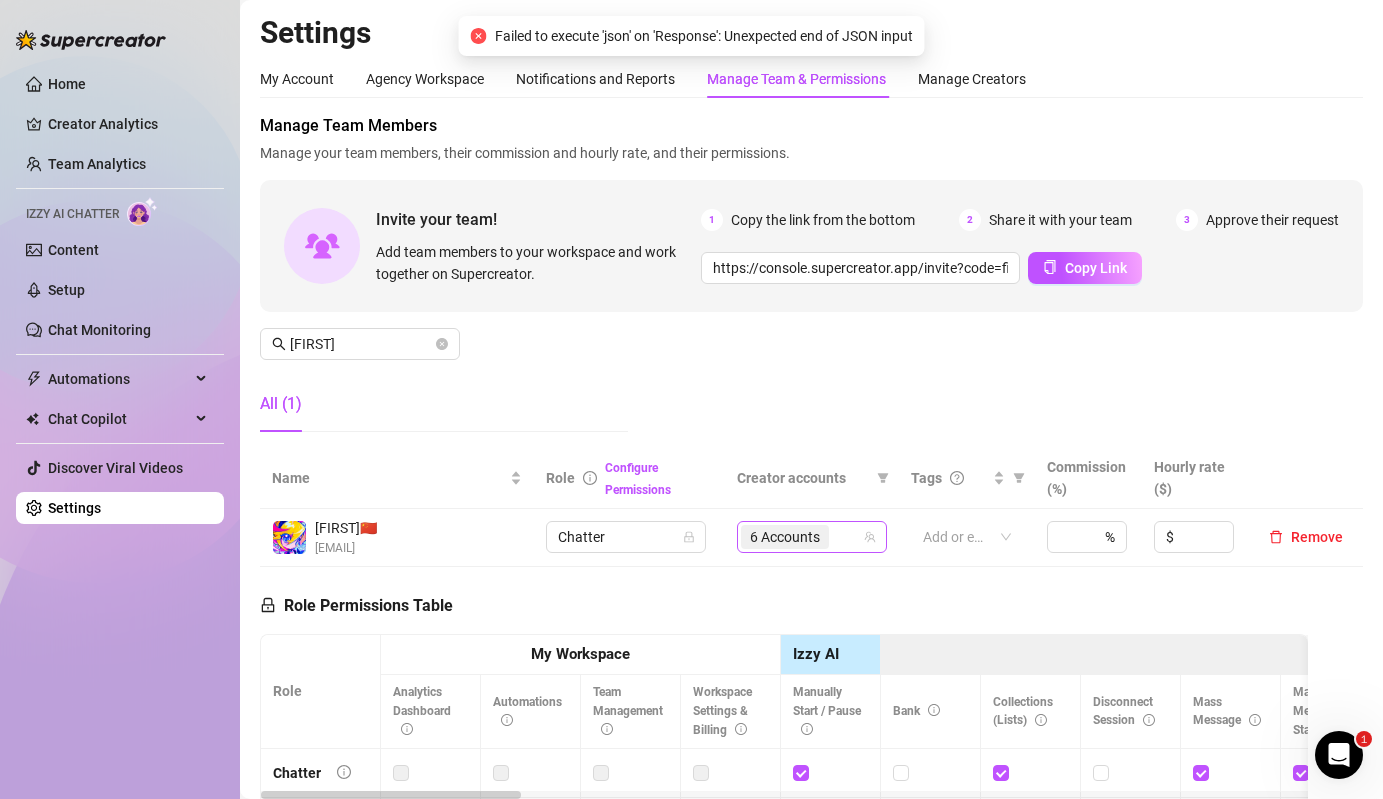 click on "6 Accounts" at bounding box center (785, 537) 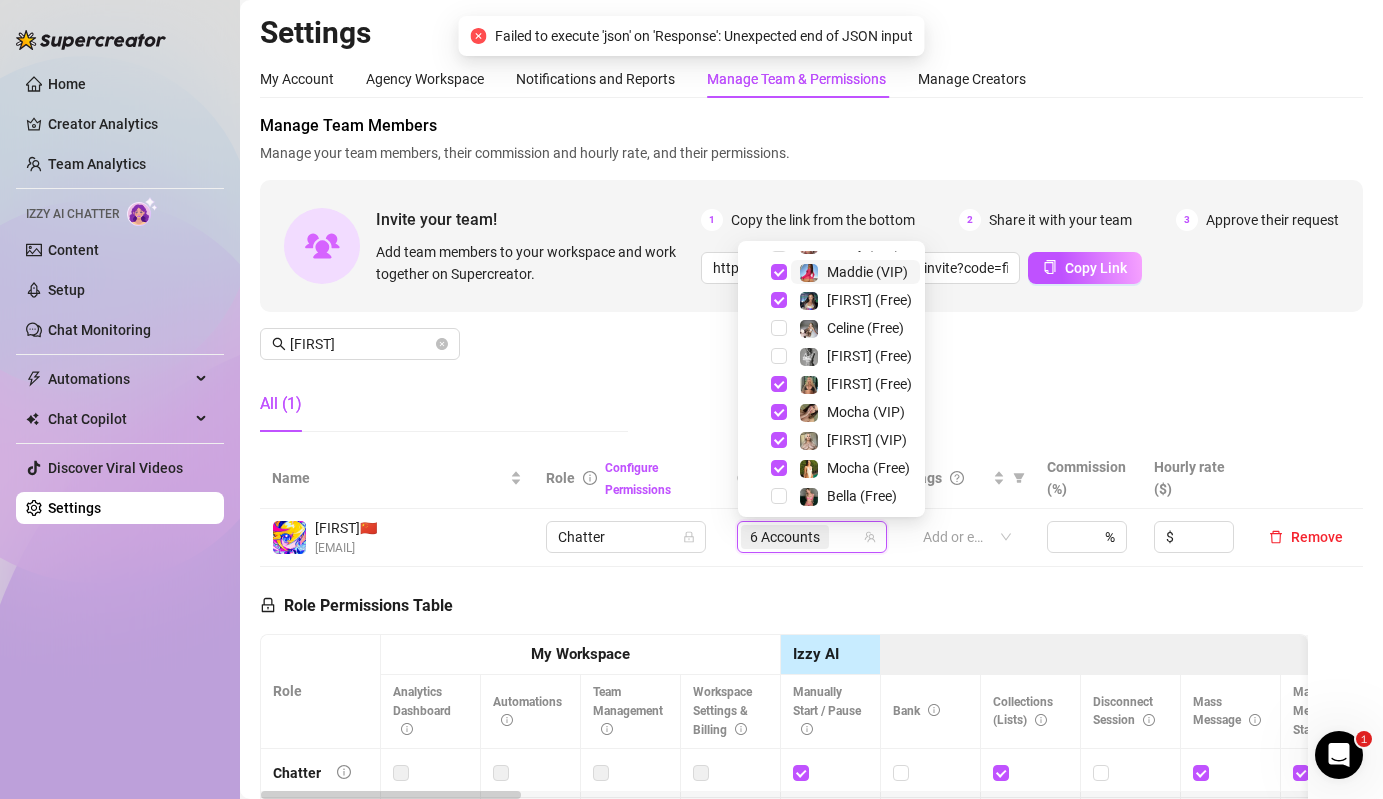 scroll, scrollTop: 169, scrollLeft: 0, axis: vertical 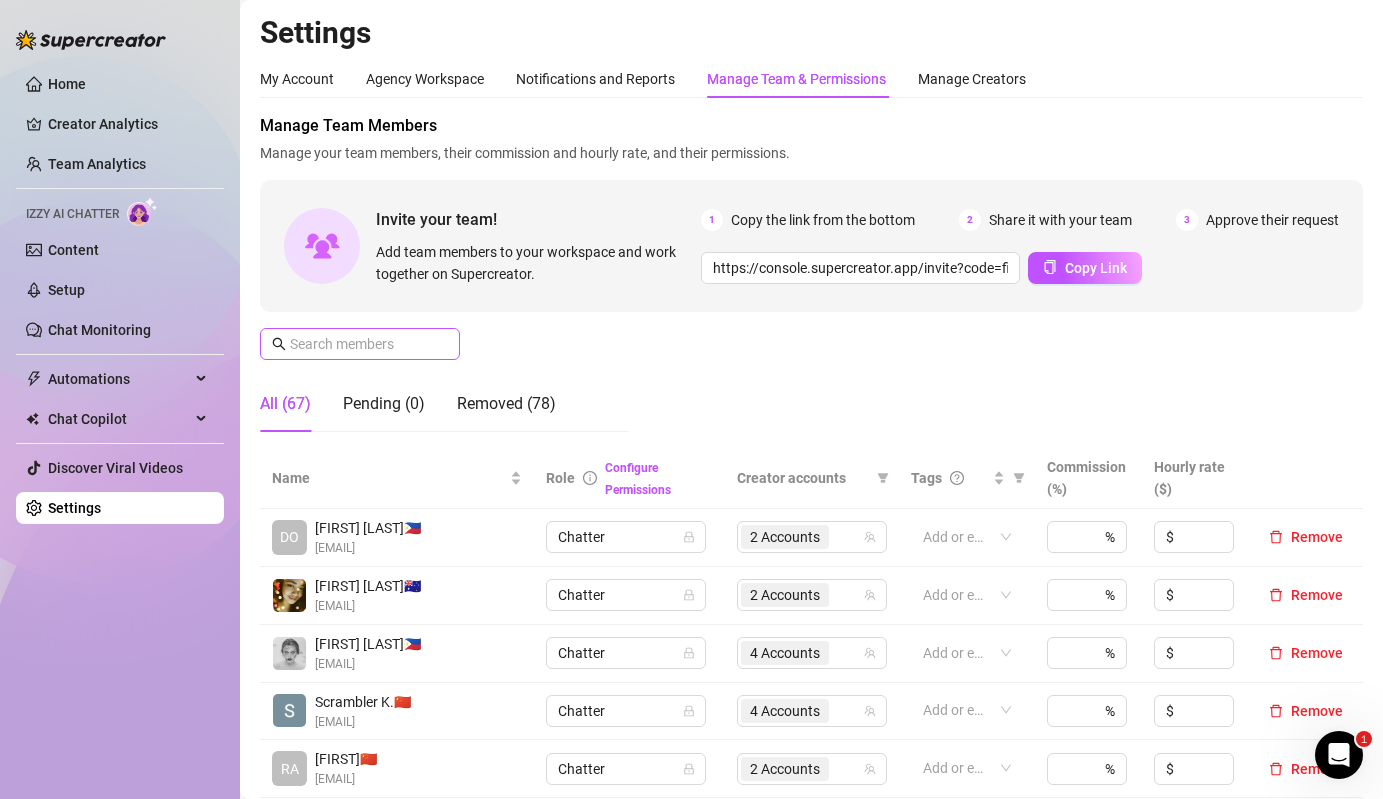 click at bounding box center (360, 344) 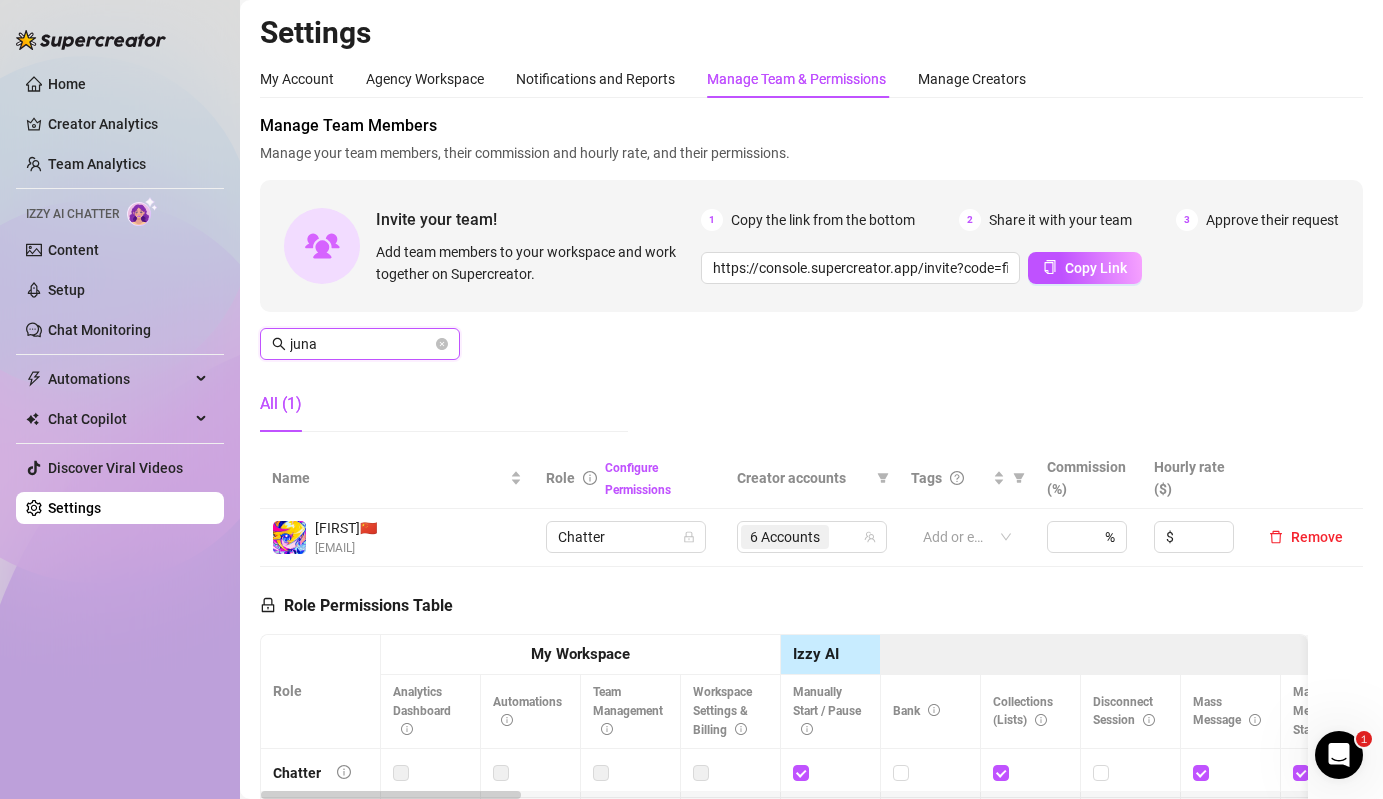 click on "juna" at bounding box center (361, 344) 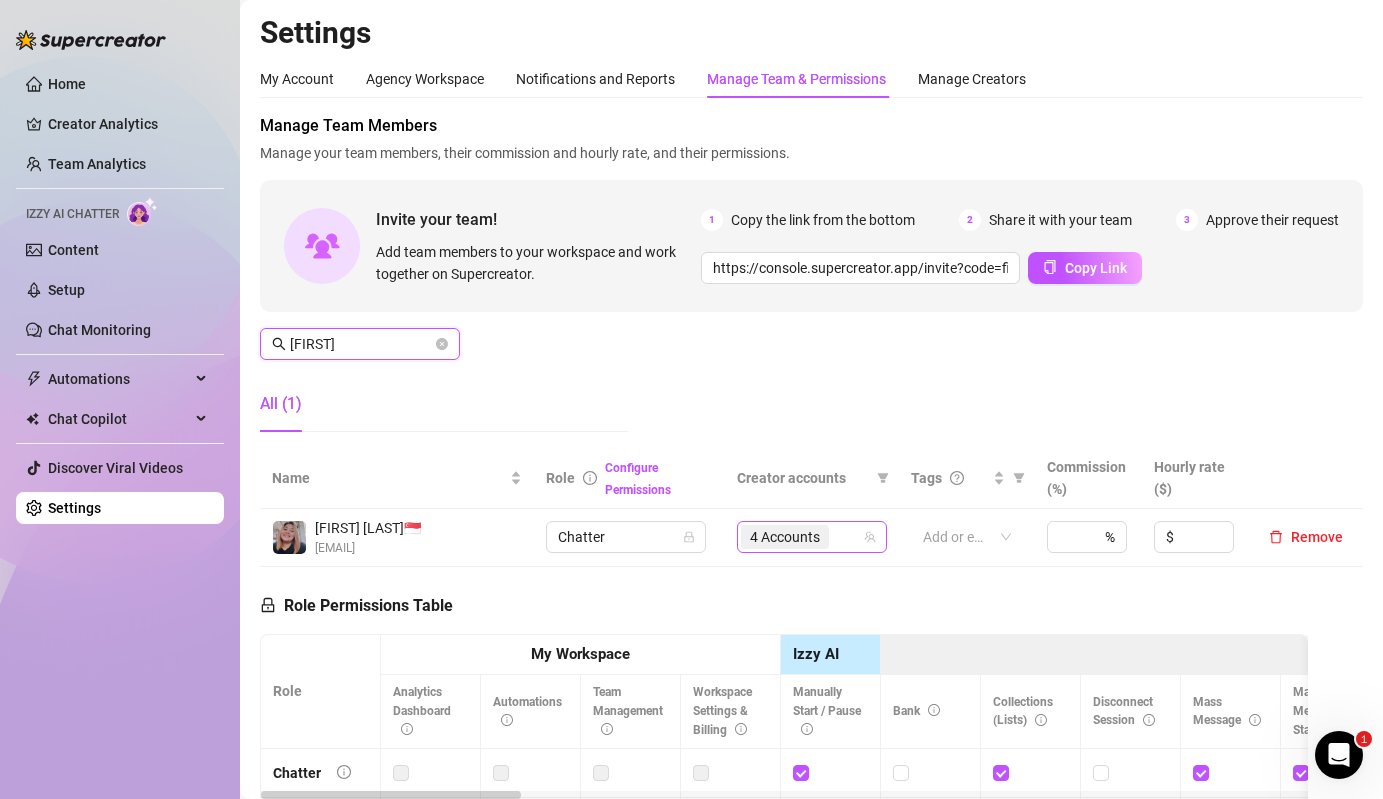 click on "4 Accounts" at bounding box center [785, 537] 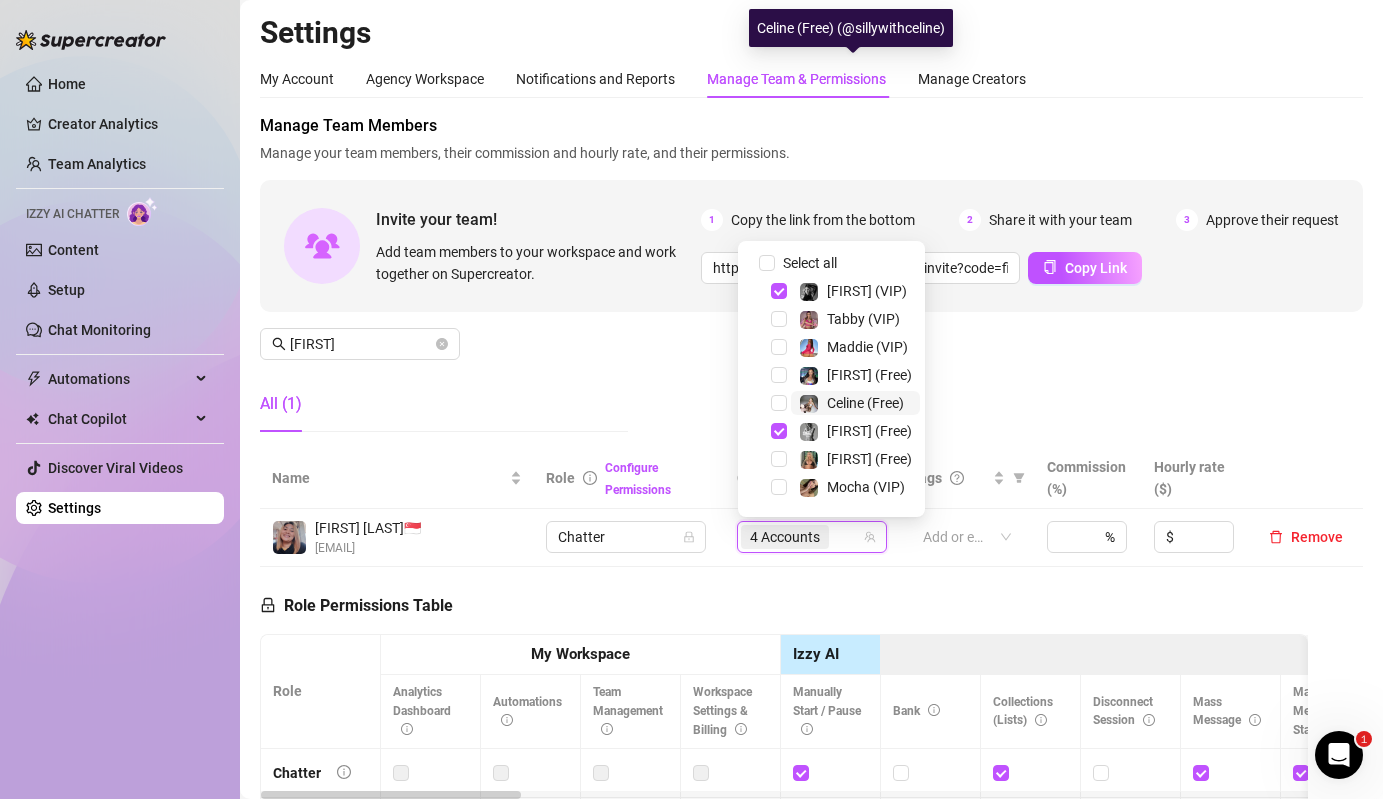 scroll, scrollTop: 332, scrollLeft: 0, axis: vertical 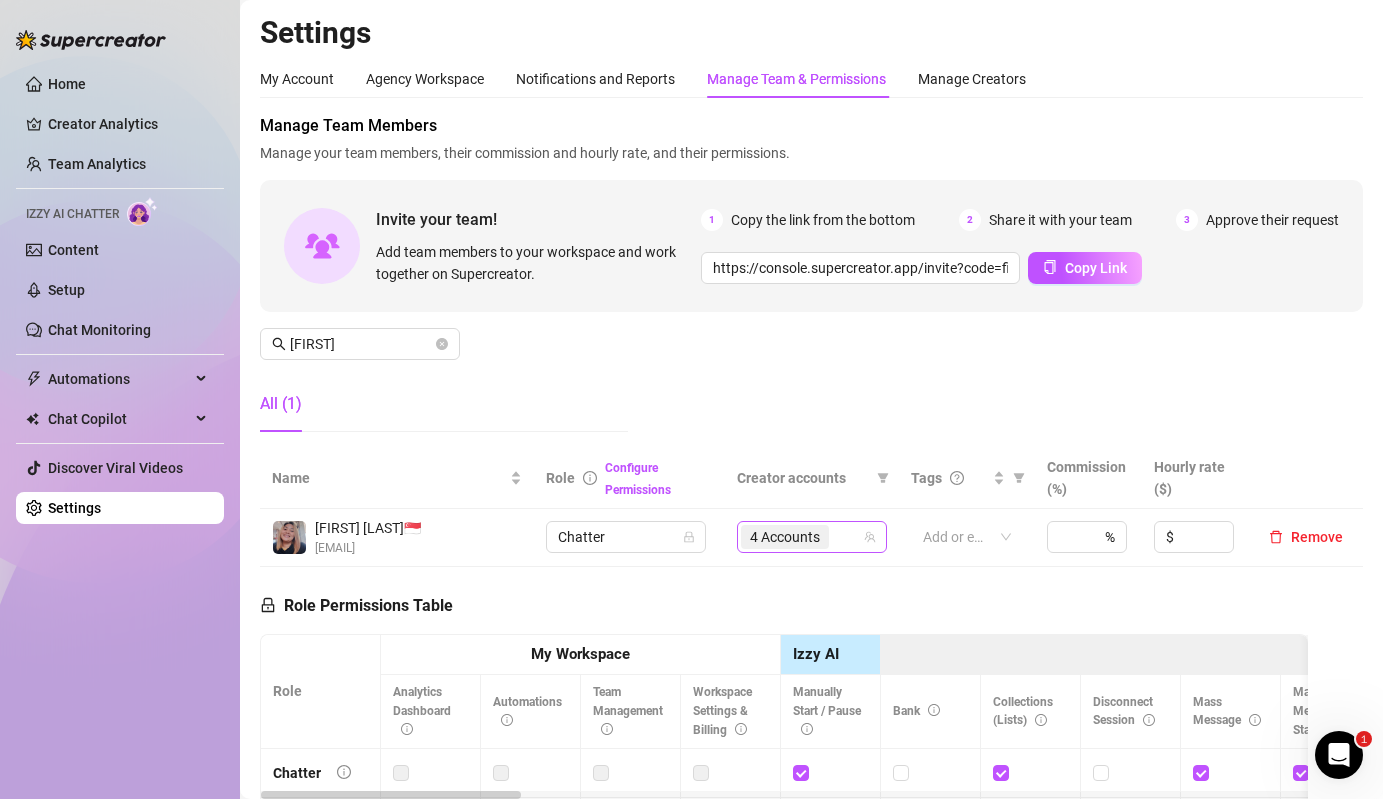click on "4 Accounts" at bounding box center (785, 537) 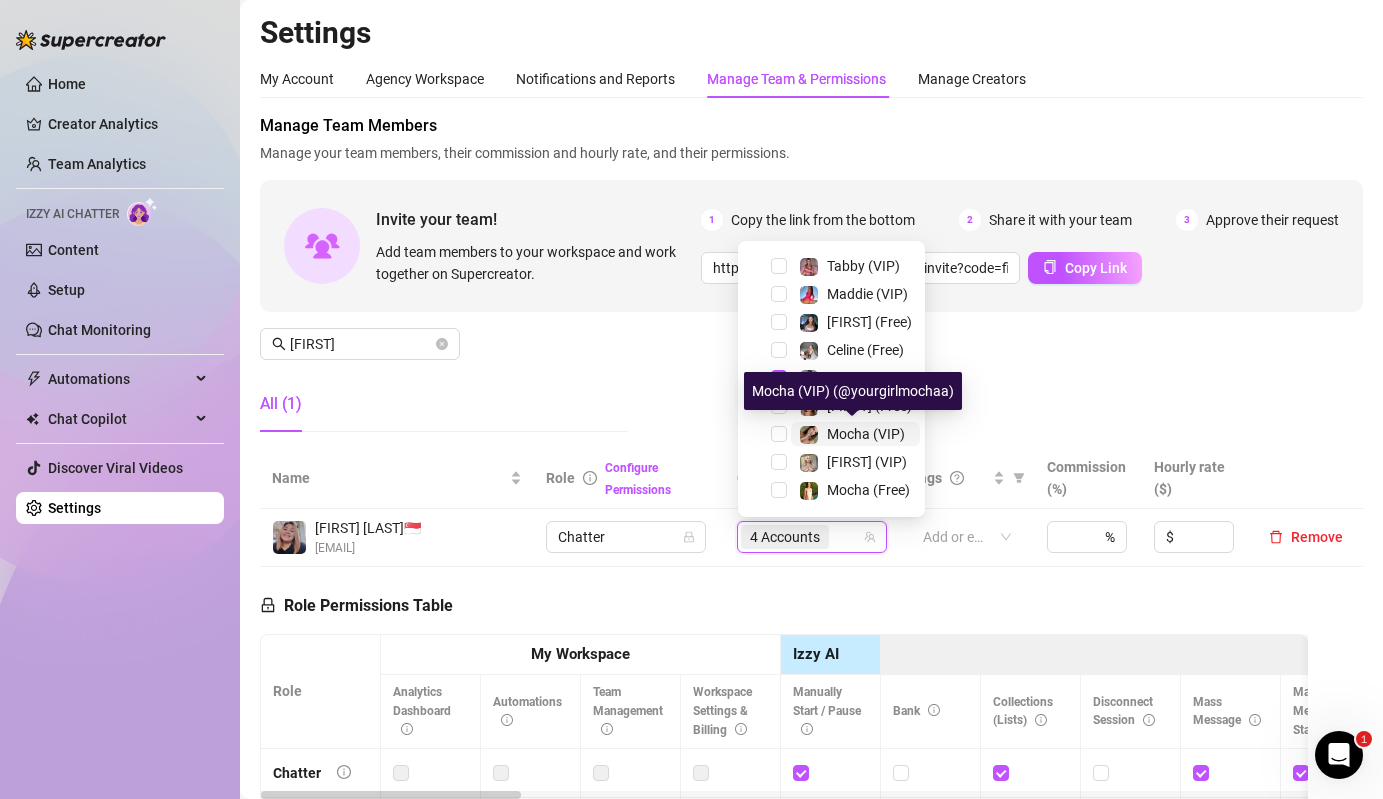 scroll, scrollTop: 332, scrollLeft: 0, axis: vertical 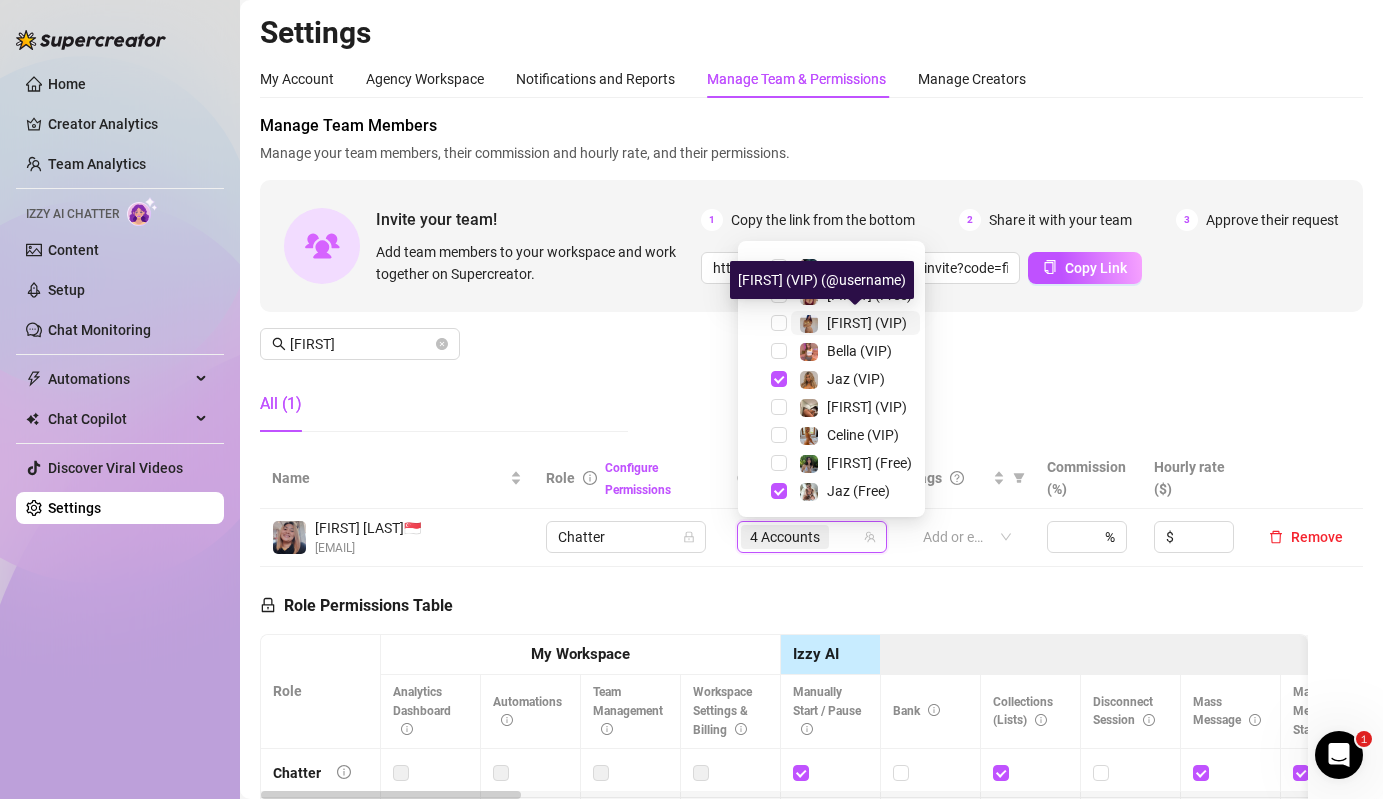 click on "[FIRST] (VIP)" at bounding box center [867, 323] 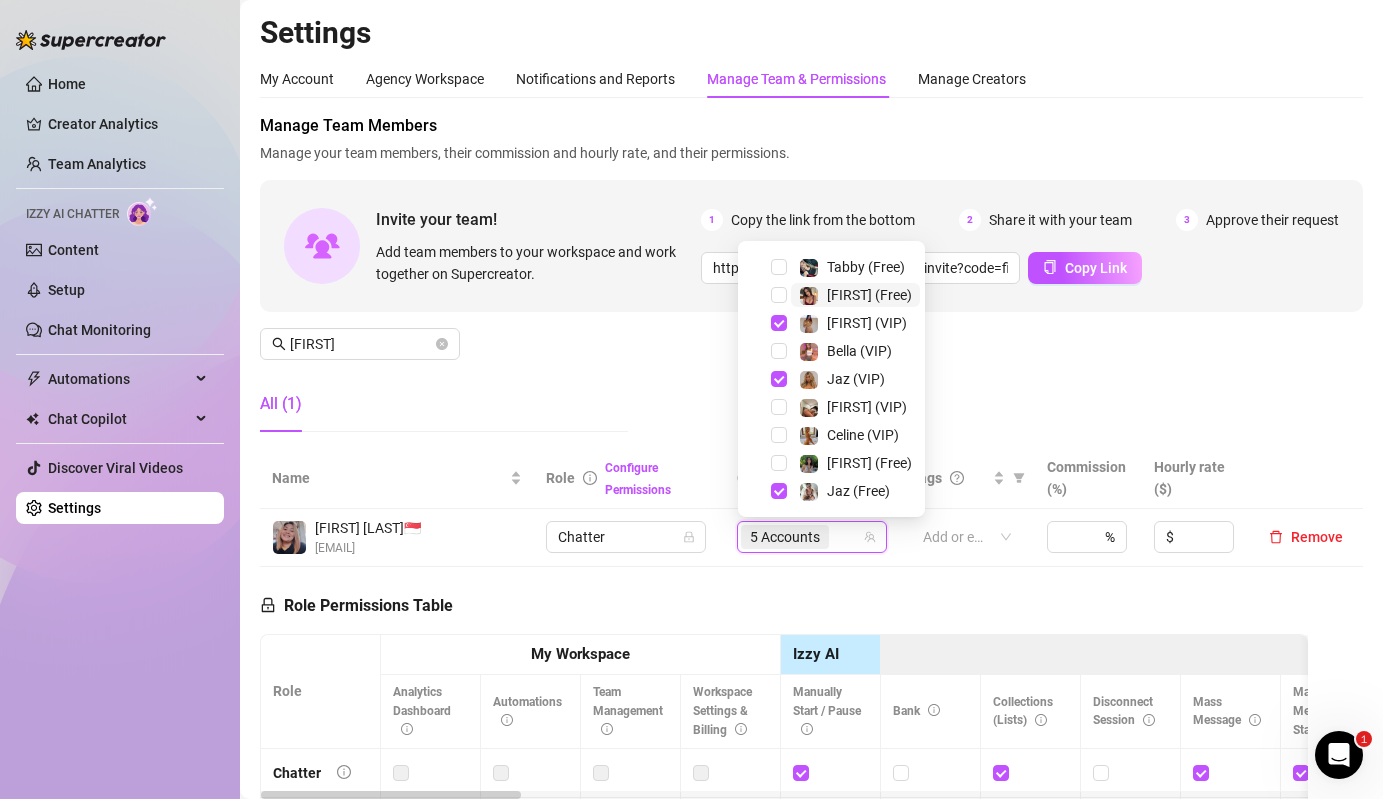 click on "[FIRST] (Free)" at bounding box center [869, 295] 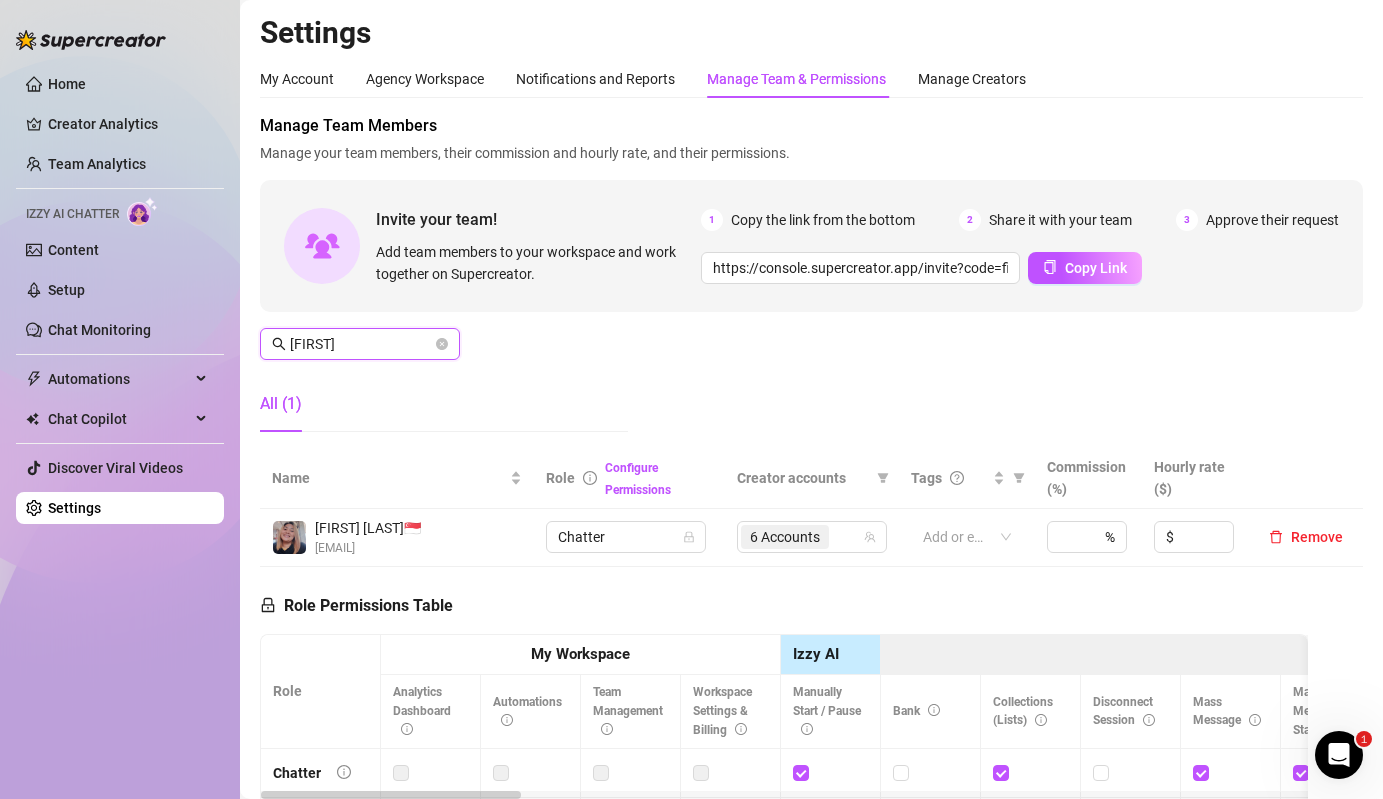 click on "[FIRST]" at bounding box center (361, 344) 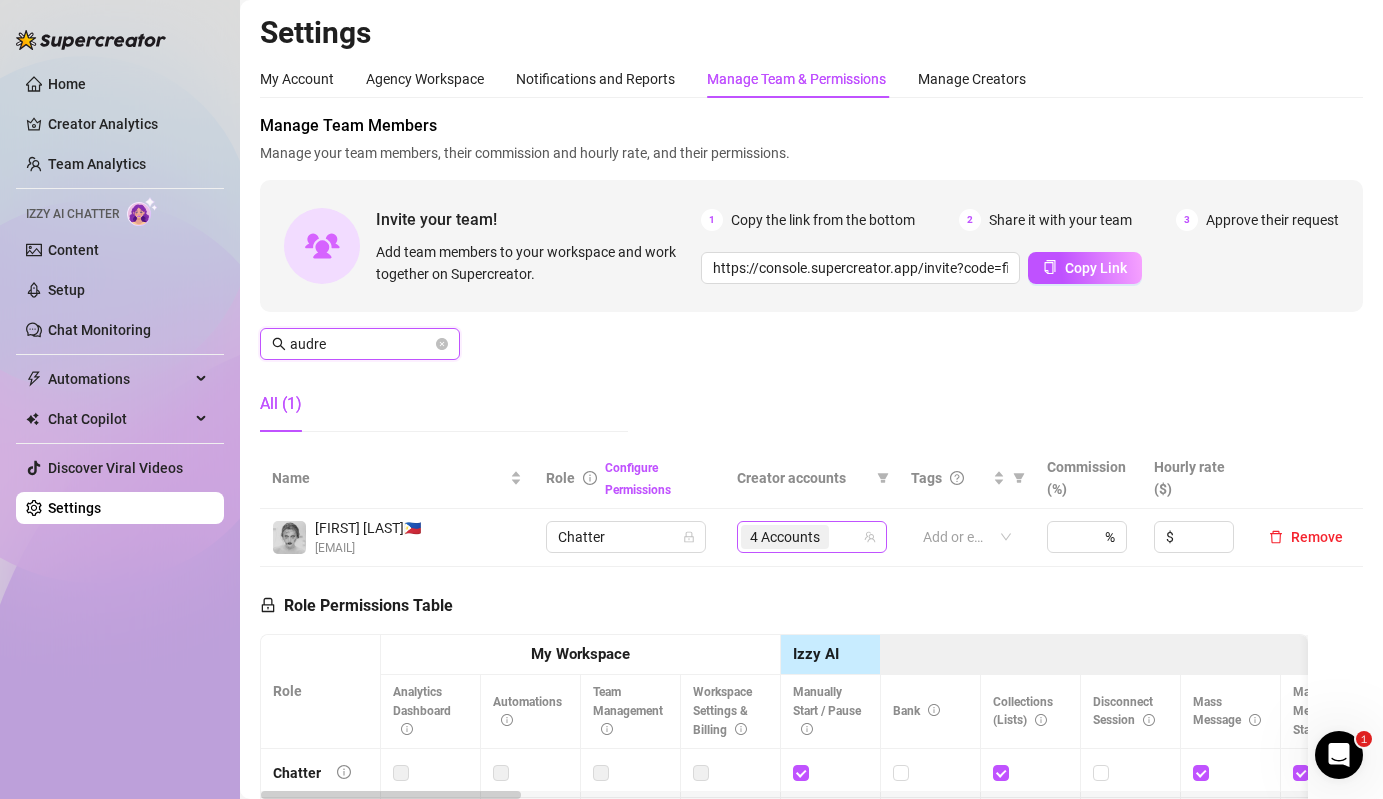click on "4 Accounts" at bounding box center (785, 537) 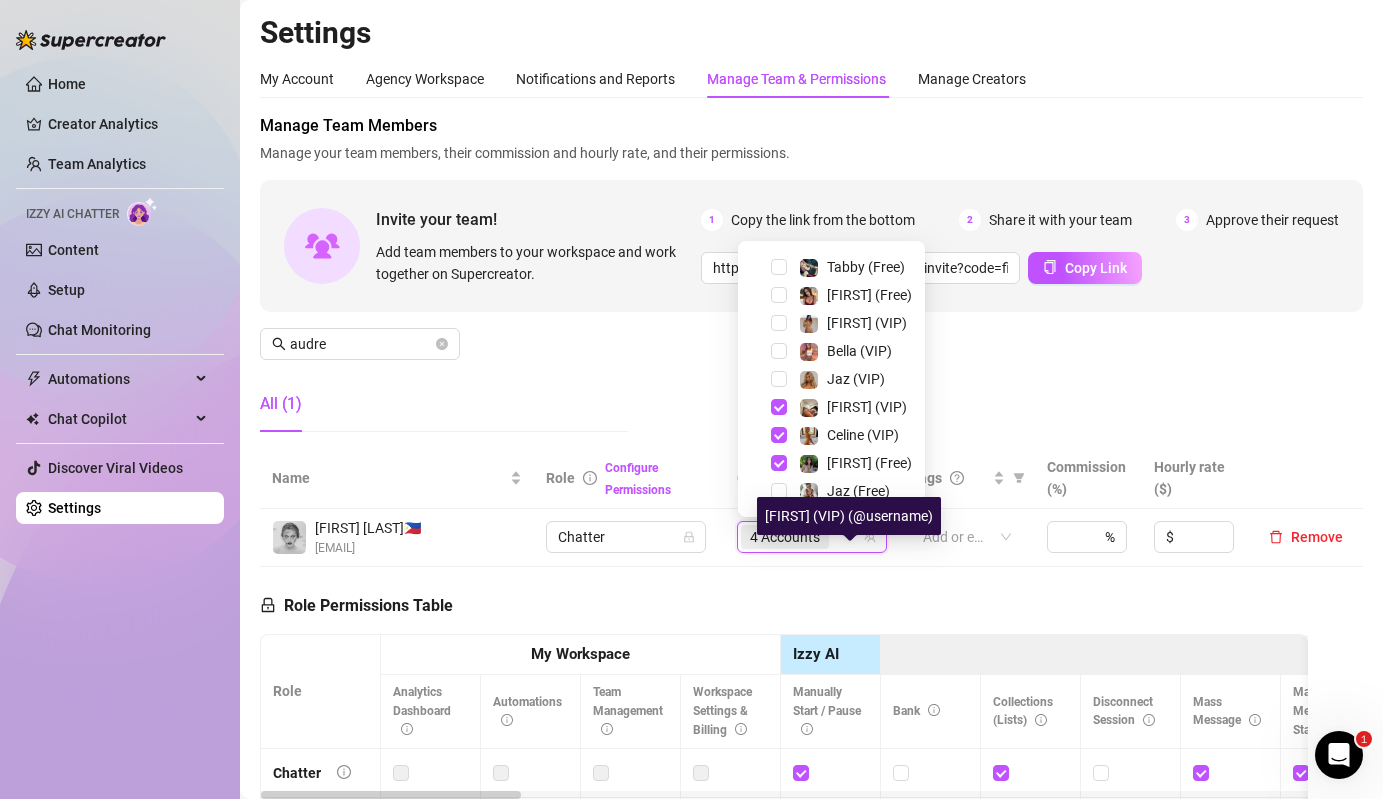 scroll, scrollTop: 31, scrollLeft: 0, axis: vertical 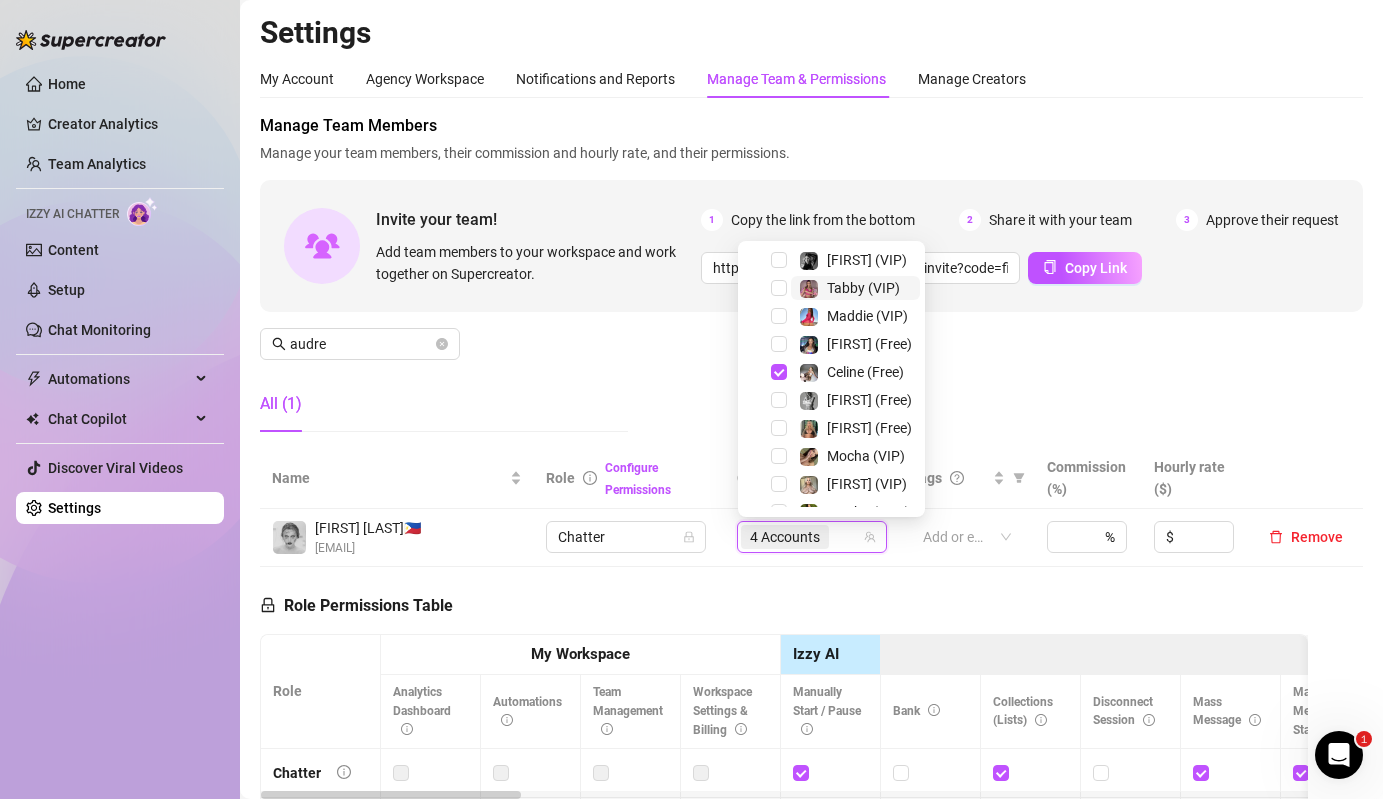 click on "Tabby (VIP)" at bounding box center [863, 288] 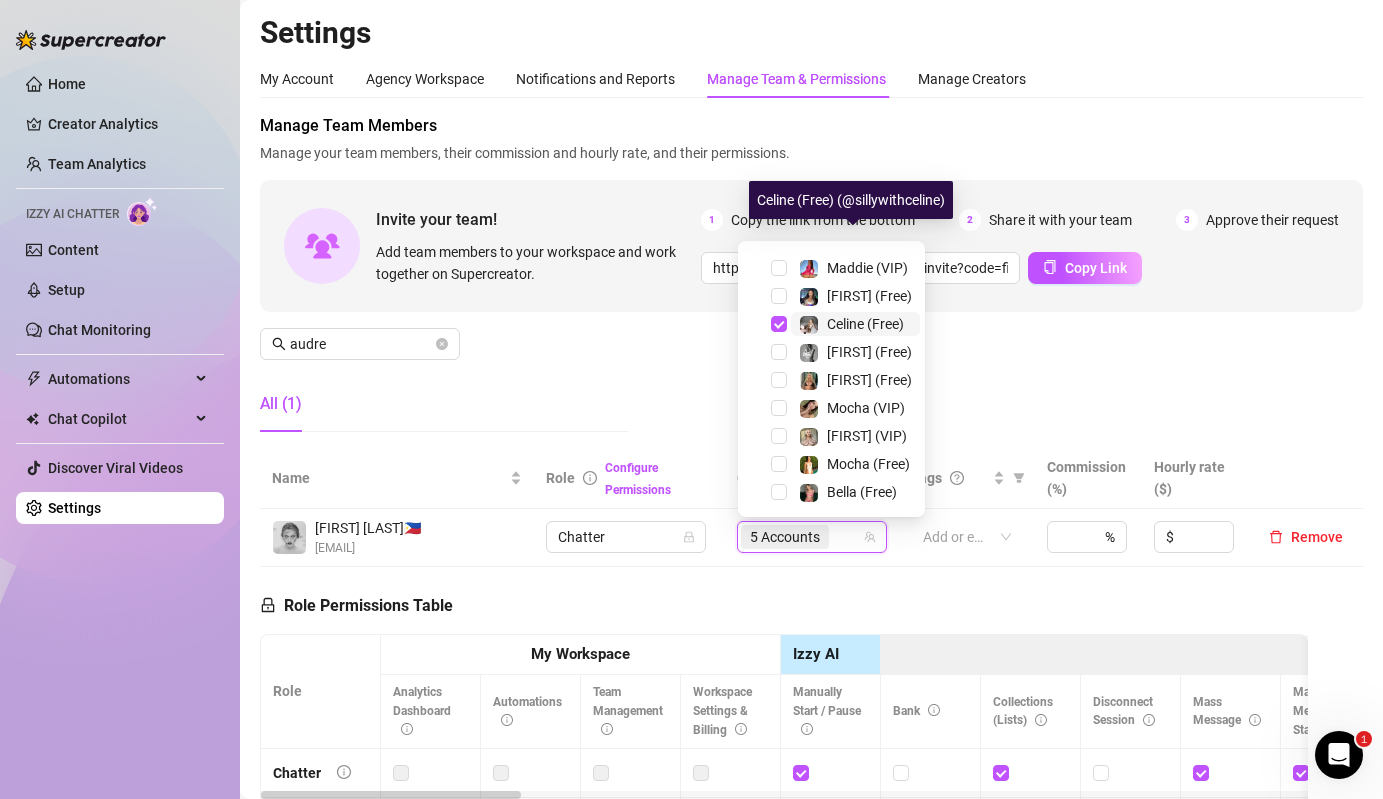 scroll, scrollTop: 174, scrollLeft: 0, axis: vertical 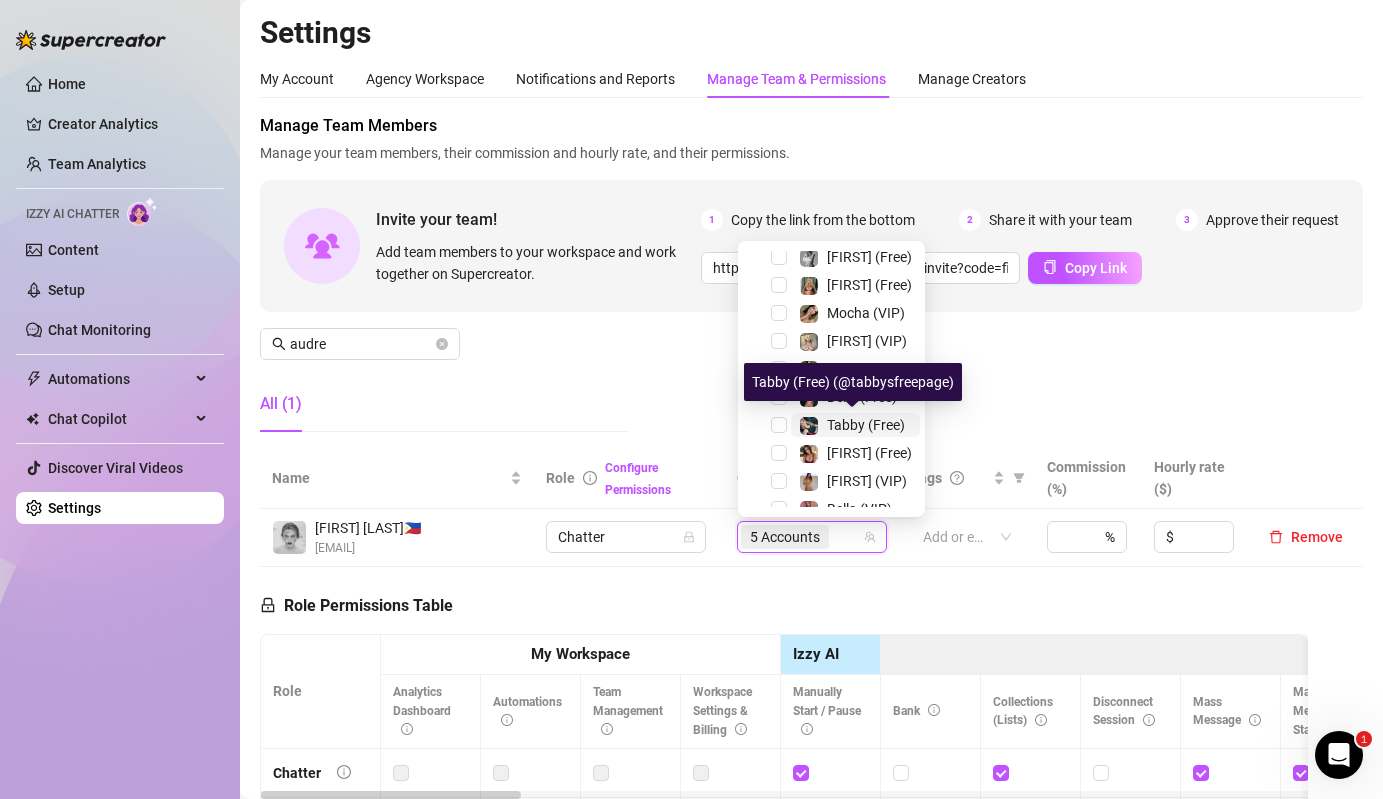 click on "Tabby (Free)" at bounding box center (866, 425) 